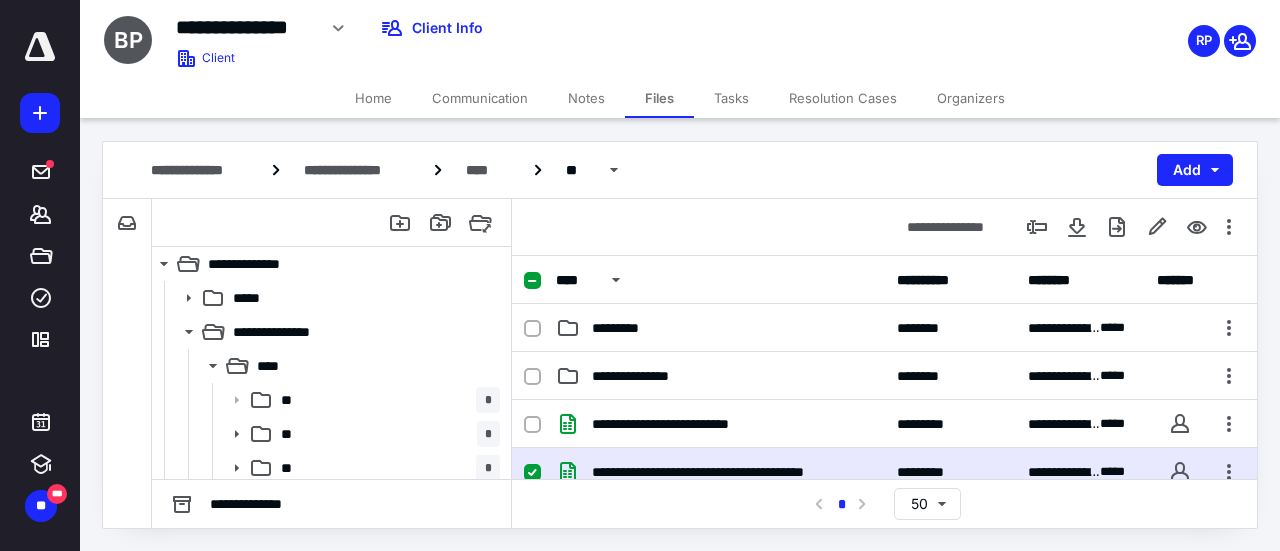 scroll, scrollTop: 0, scrollLeft: 0, axis: both 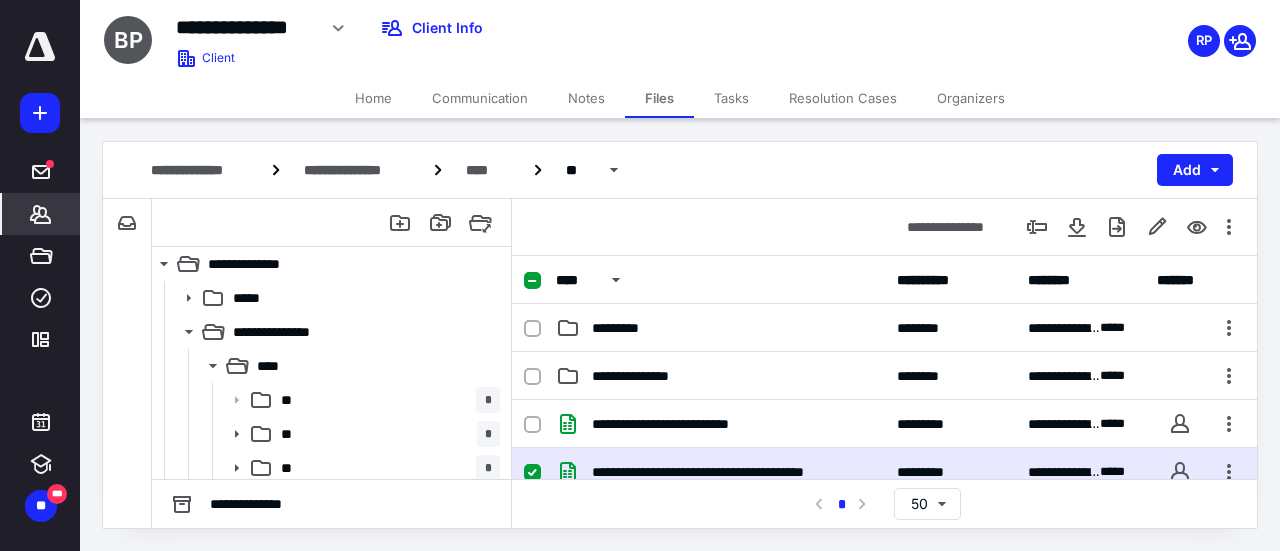 click 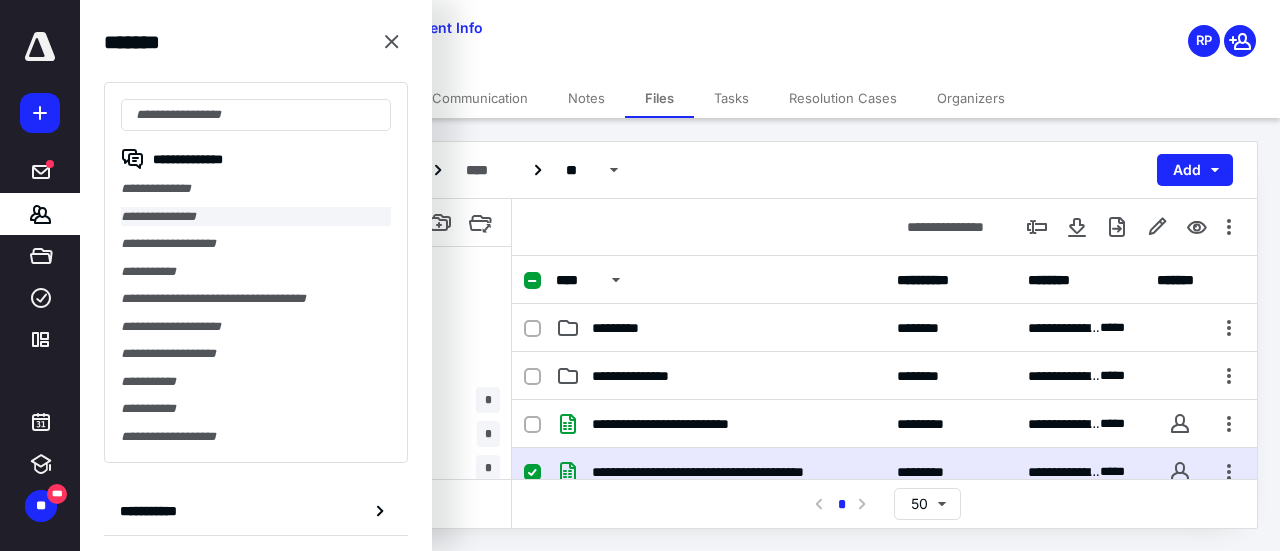 click on "**********" at bounding box center (256, 217) 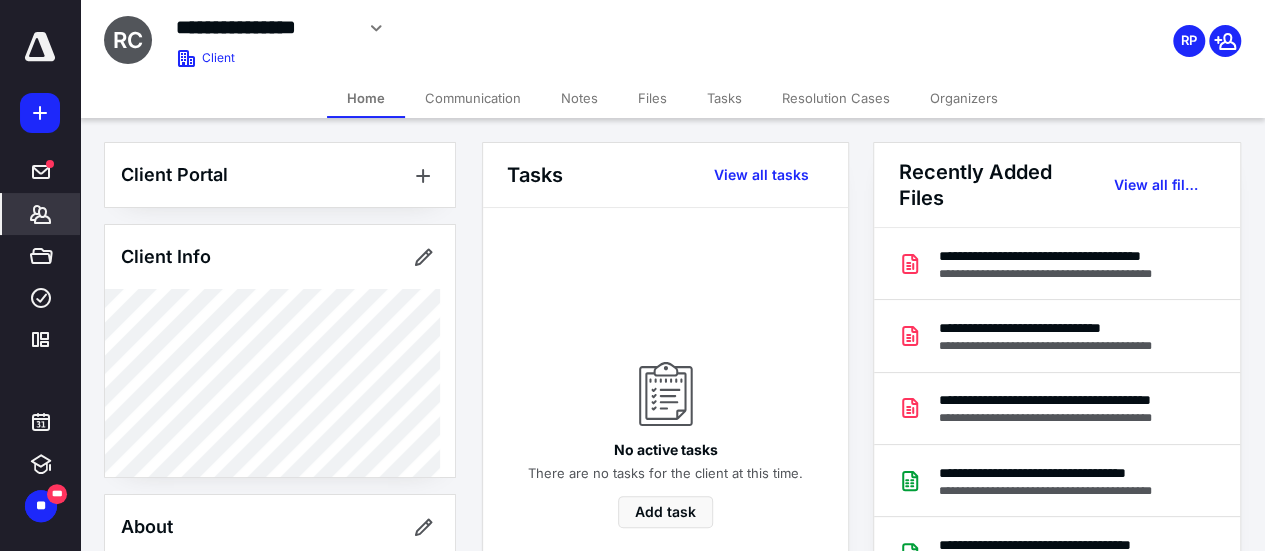 click on "Files" at bounding box center [652, 98] 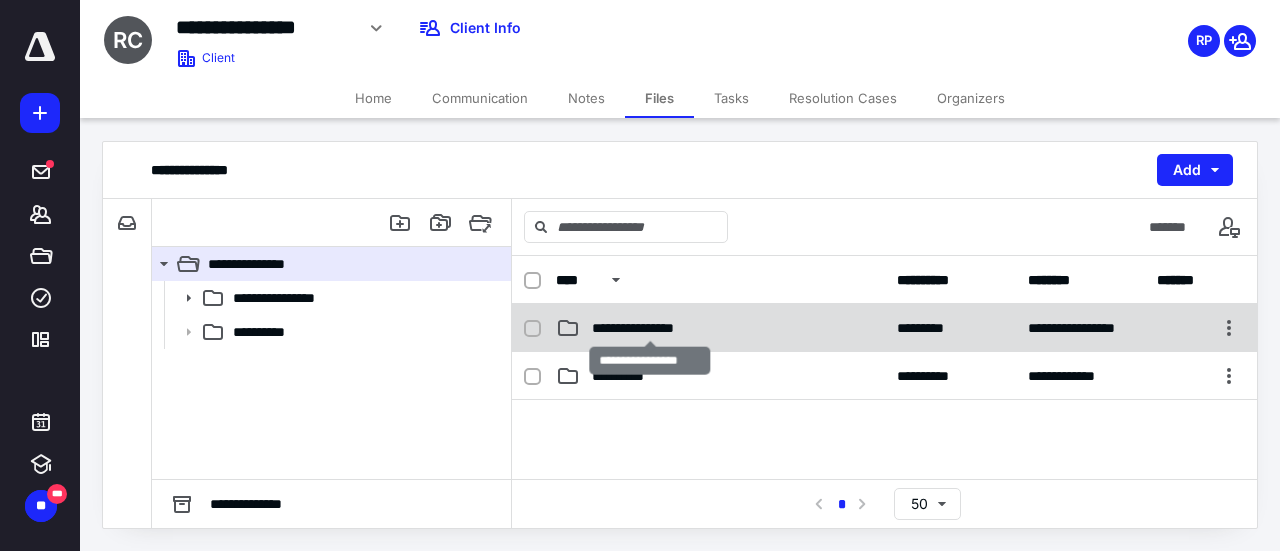 click on "**********" at bounding box center [650, 328] 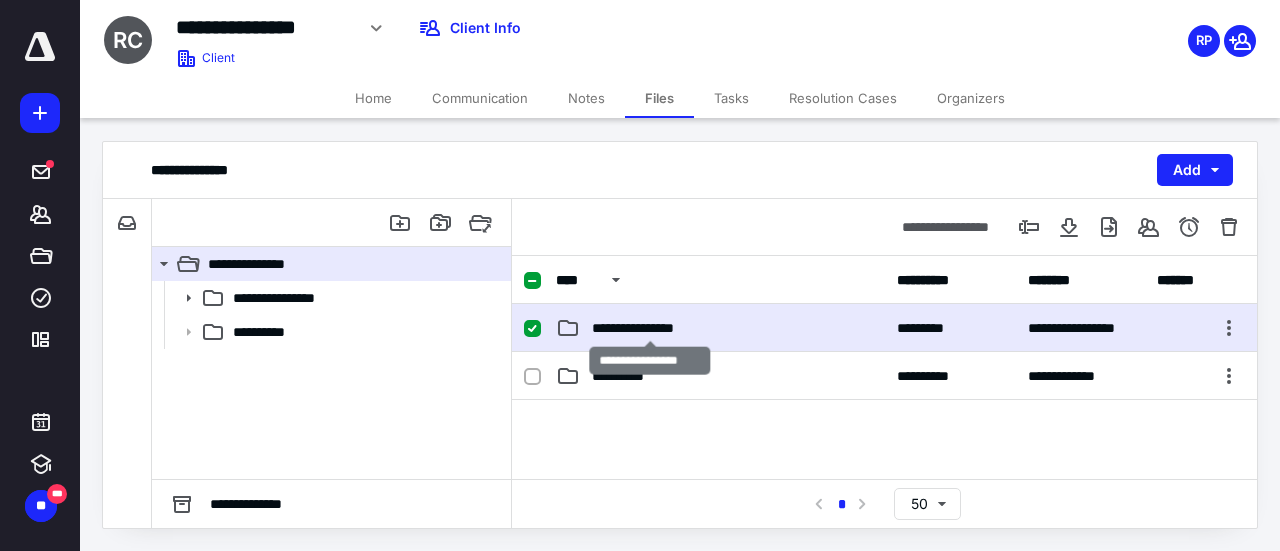 click on "**********" at bounding box center [650, 328] 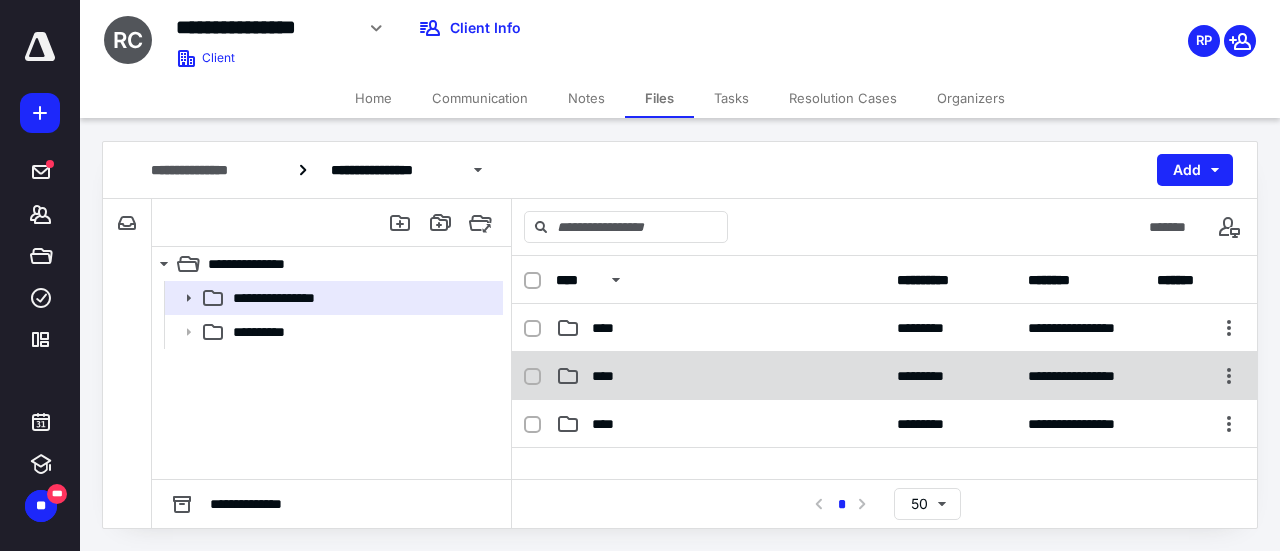 click on "****" at bounding box center [609, 376] 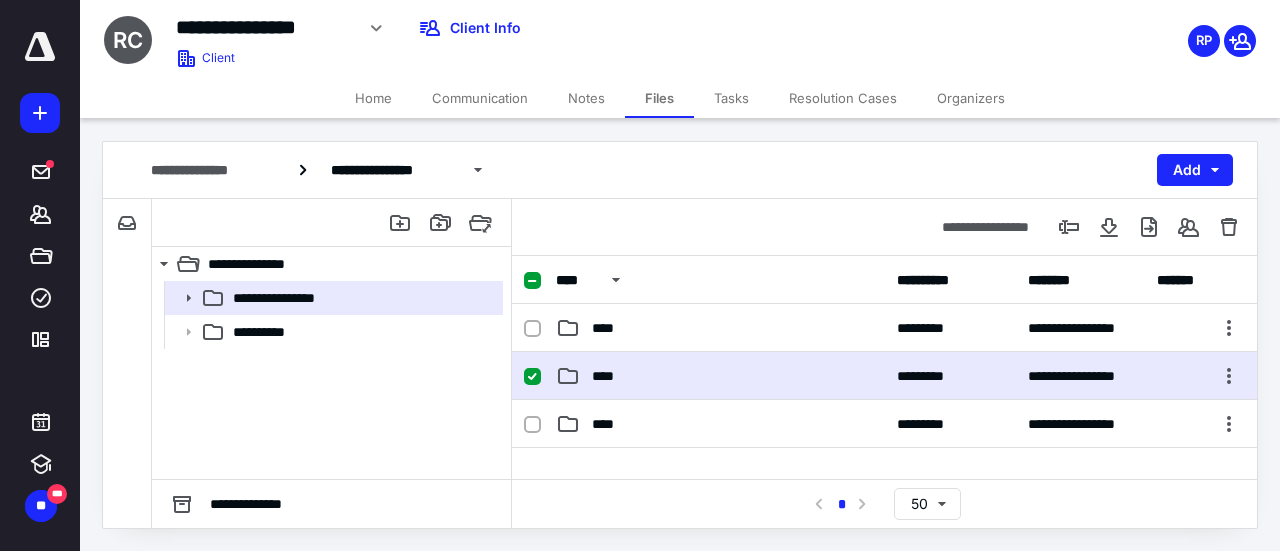 click on "****" at bounding box center [609, 376] 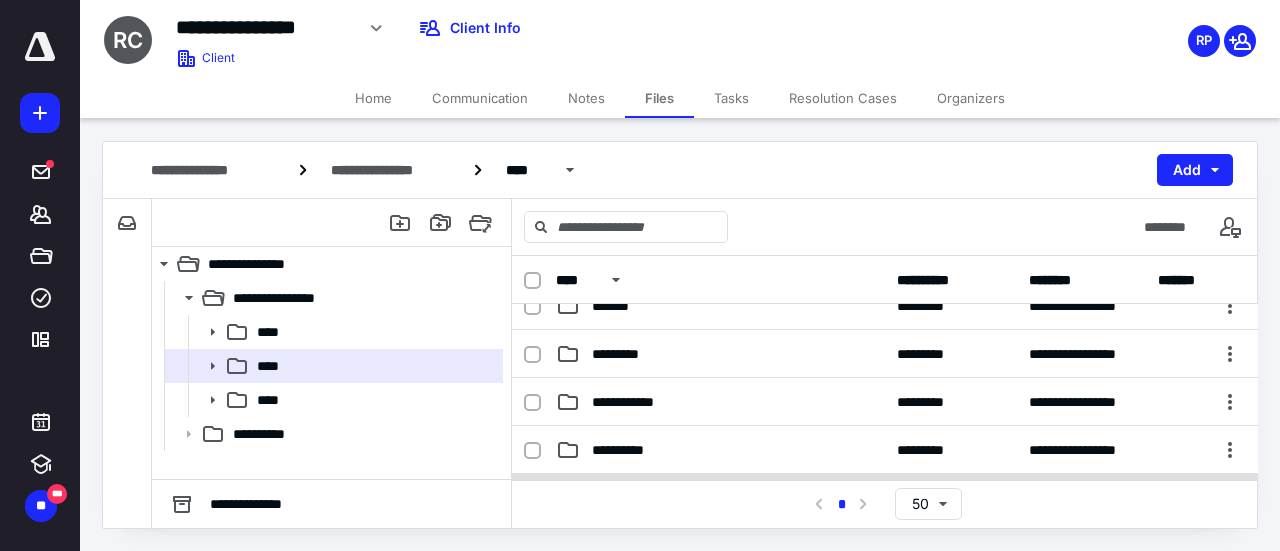 scroll, scrollTop: 500, scrollLeft: 0, axis: vertical 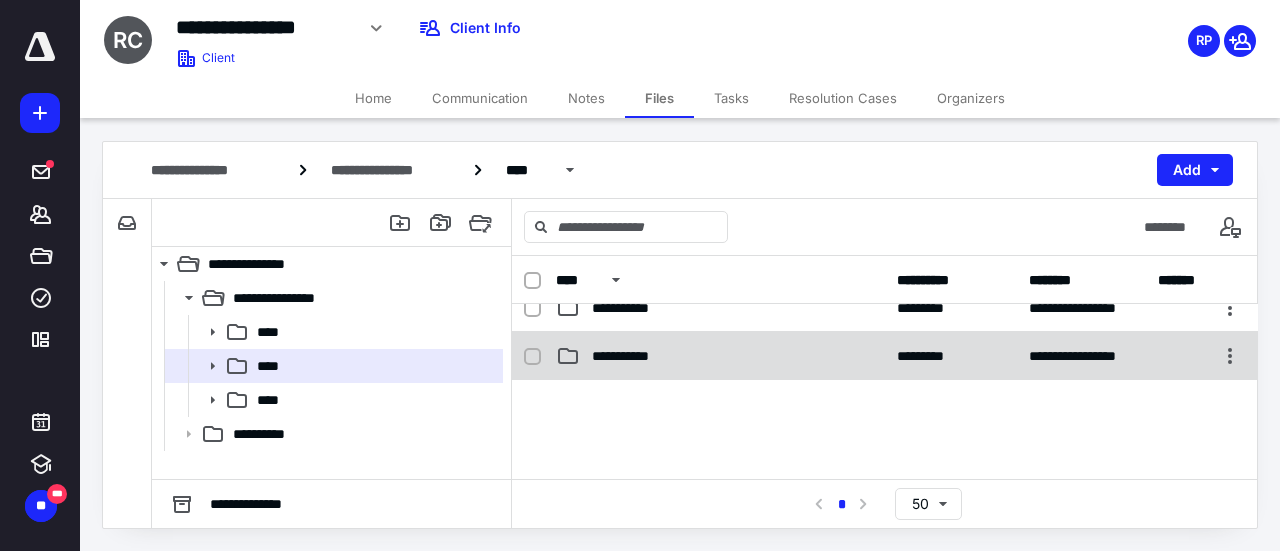 click on "**********" at bounding box center (635, 356) 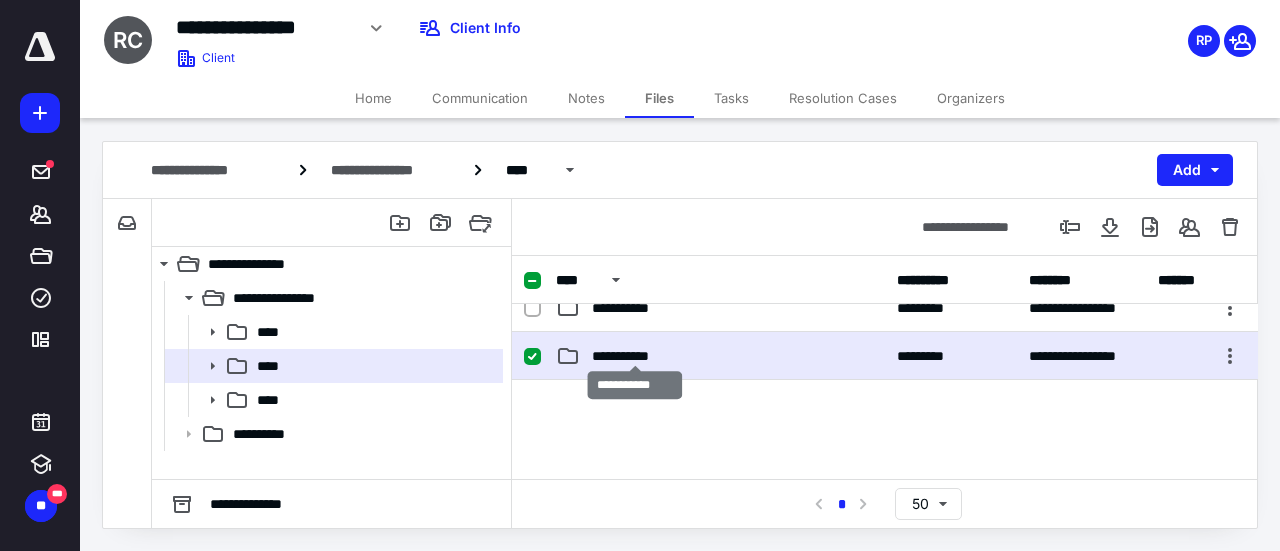 click on "**********" at bounding box center [635, 356] 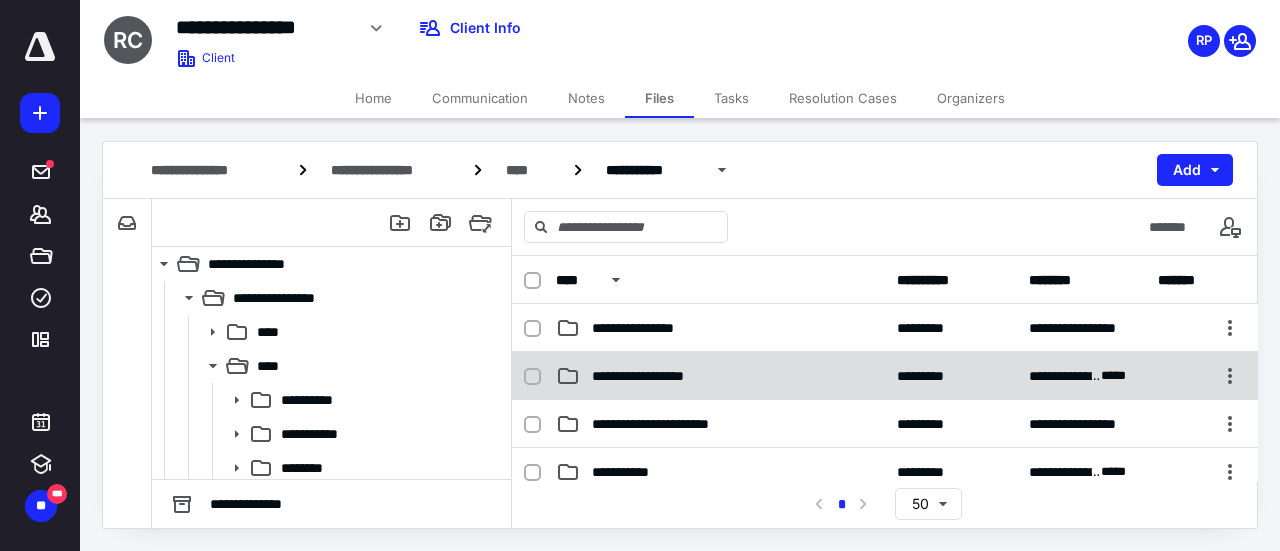 click on "**********" at bounding box center (658, 376) 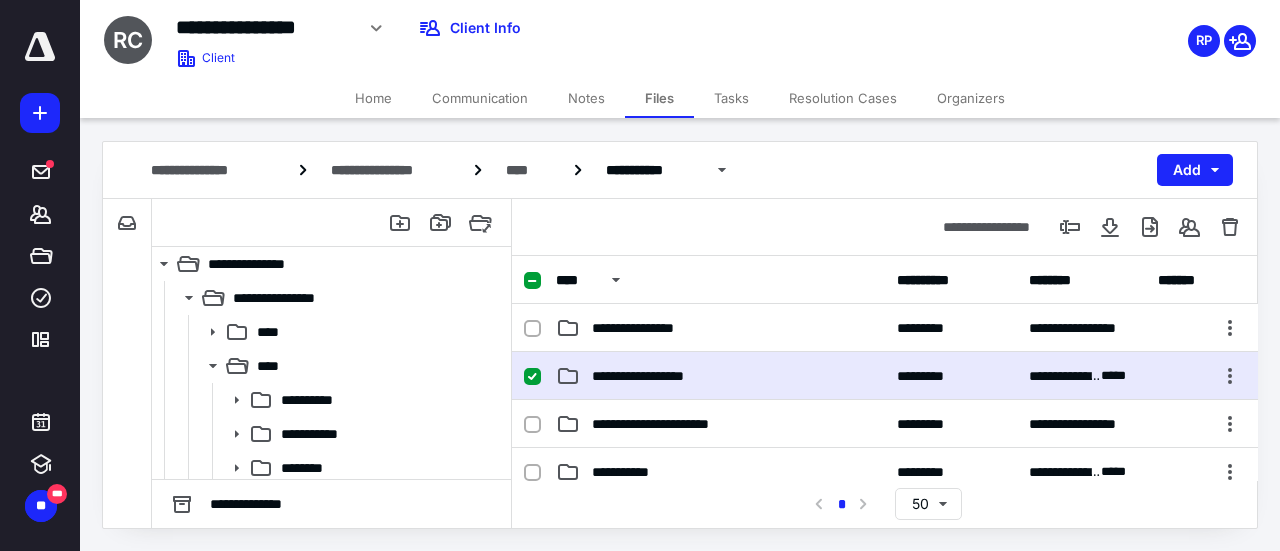 checkbox on "true" 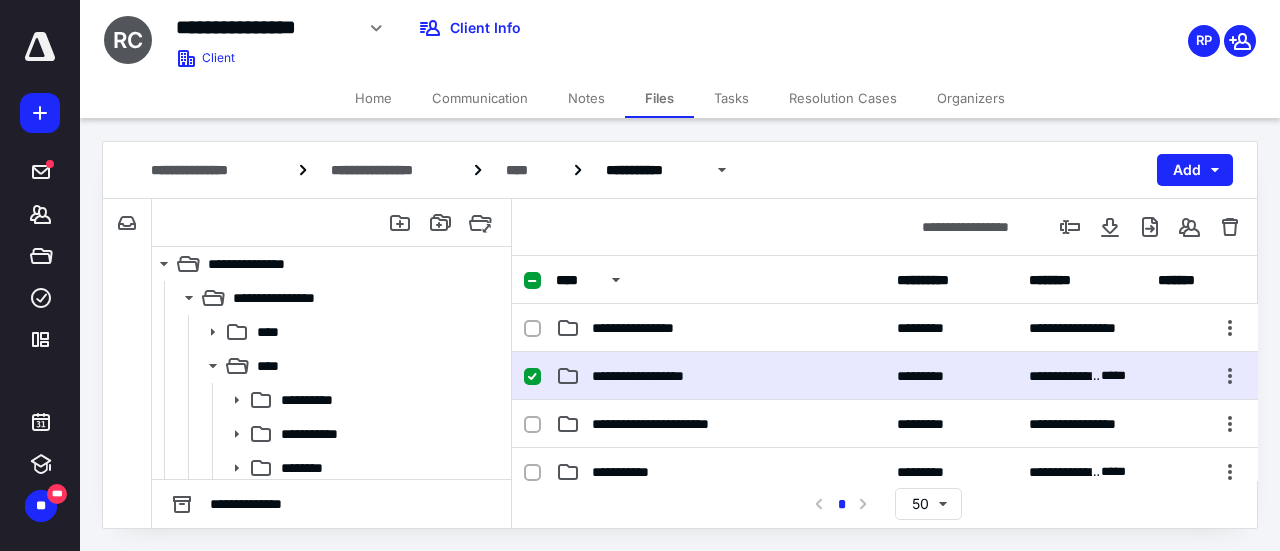 click on "**********" at bounding box center [658, 376] 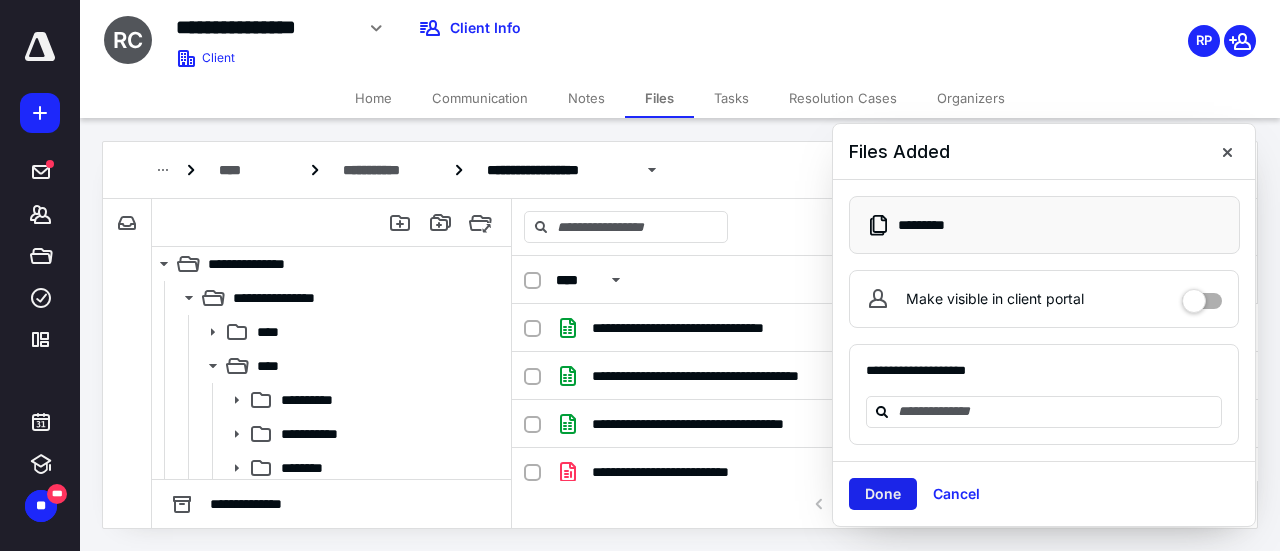 click on "Done" at bounding box center [883, 494] 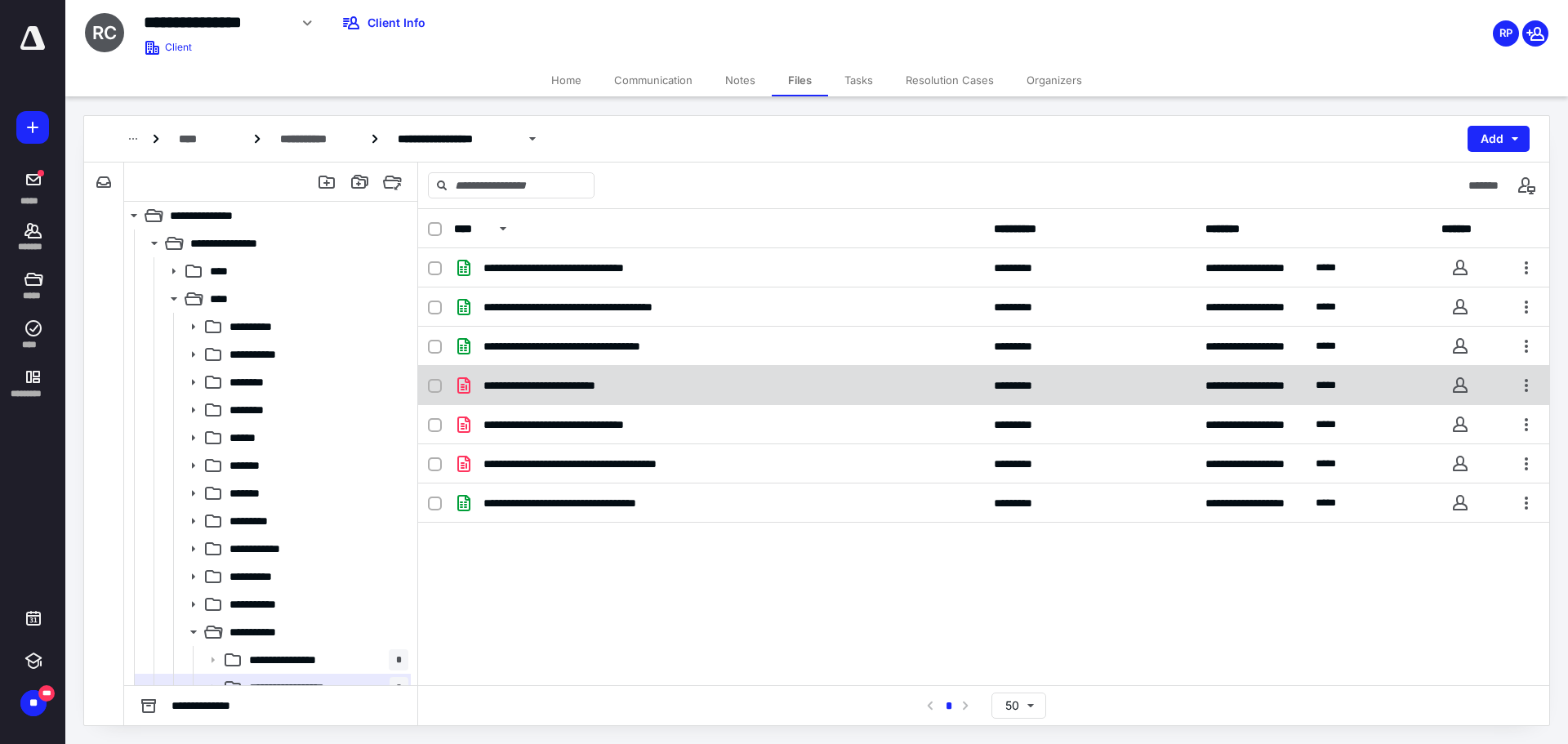 drag, startPoint x: 1504, startPoint y: 384, endPoint x: 1332, endPoint y: 401, distance: 172.83807 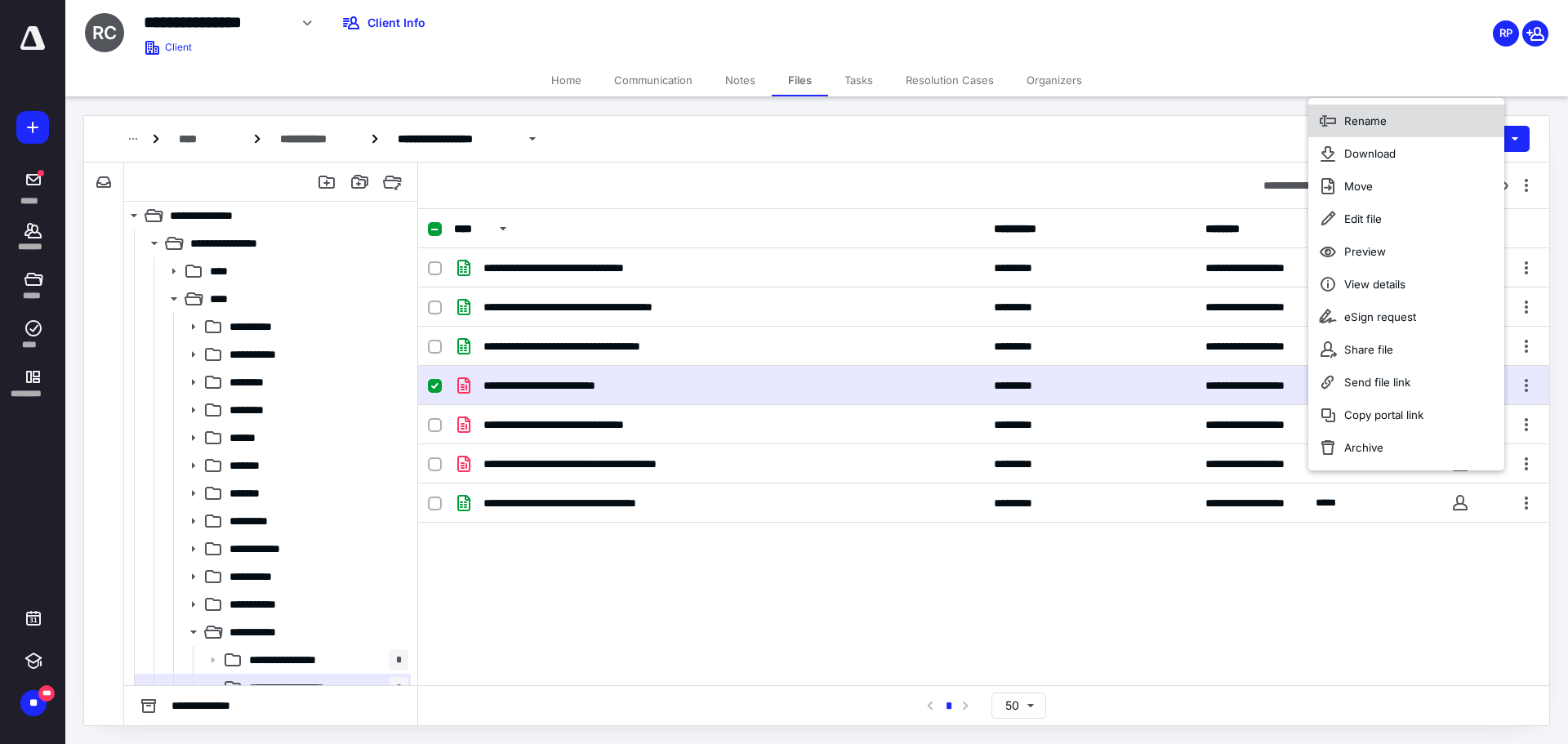 click 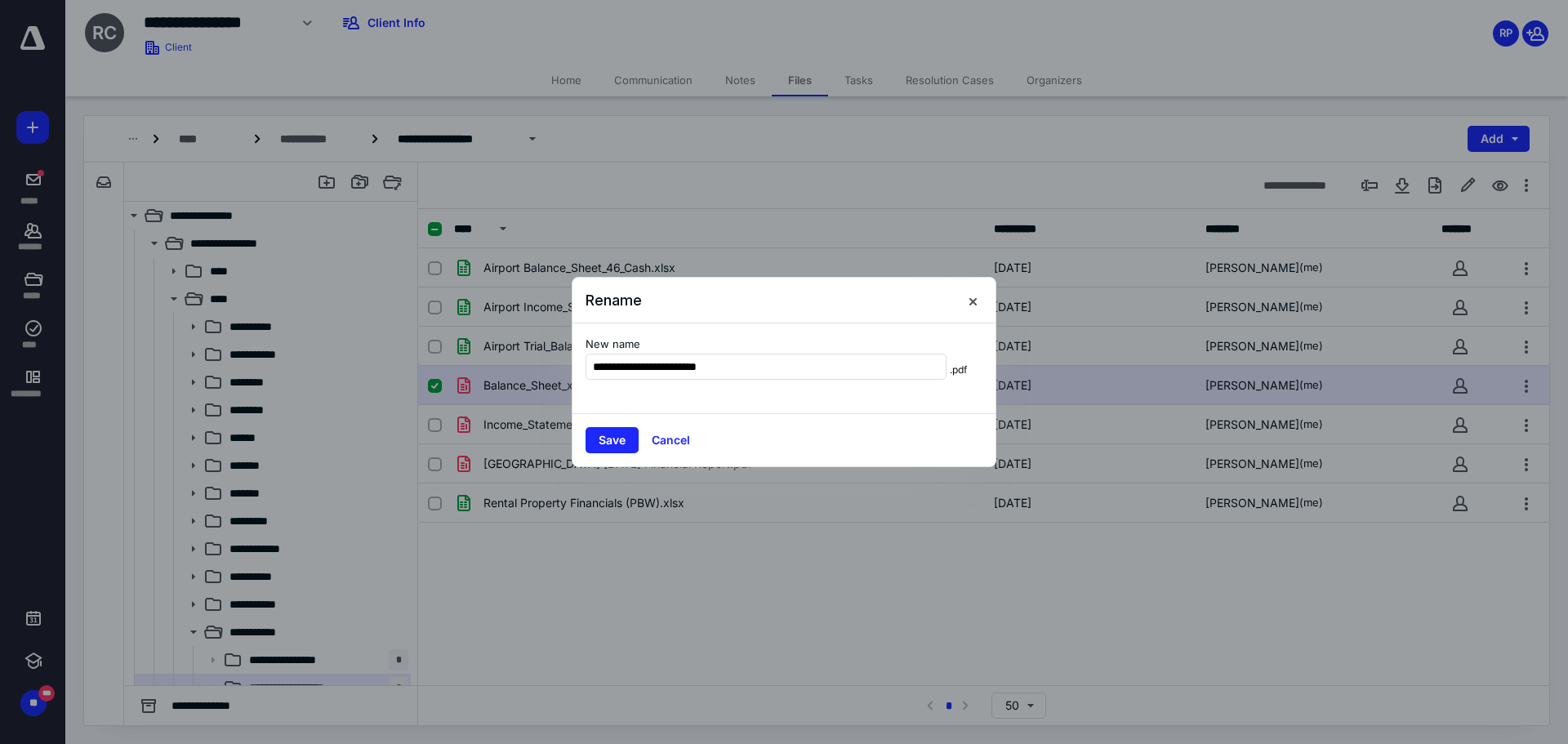 type on "**********" 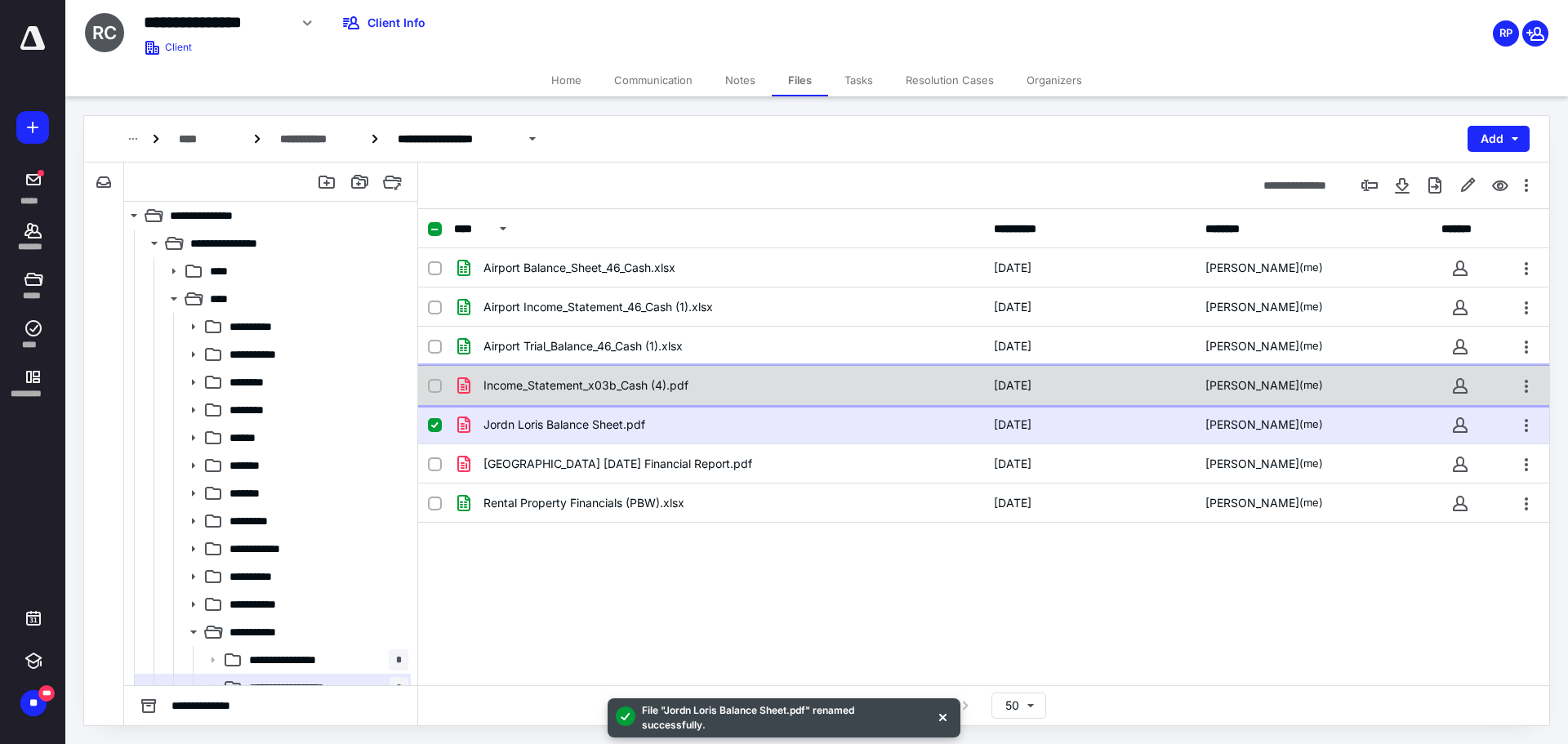 click on "Income_Statement_x03b_Cash (4).pdf [DATE] [PERSON_NAME]  (me)" at bounding box center [983, 385] 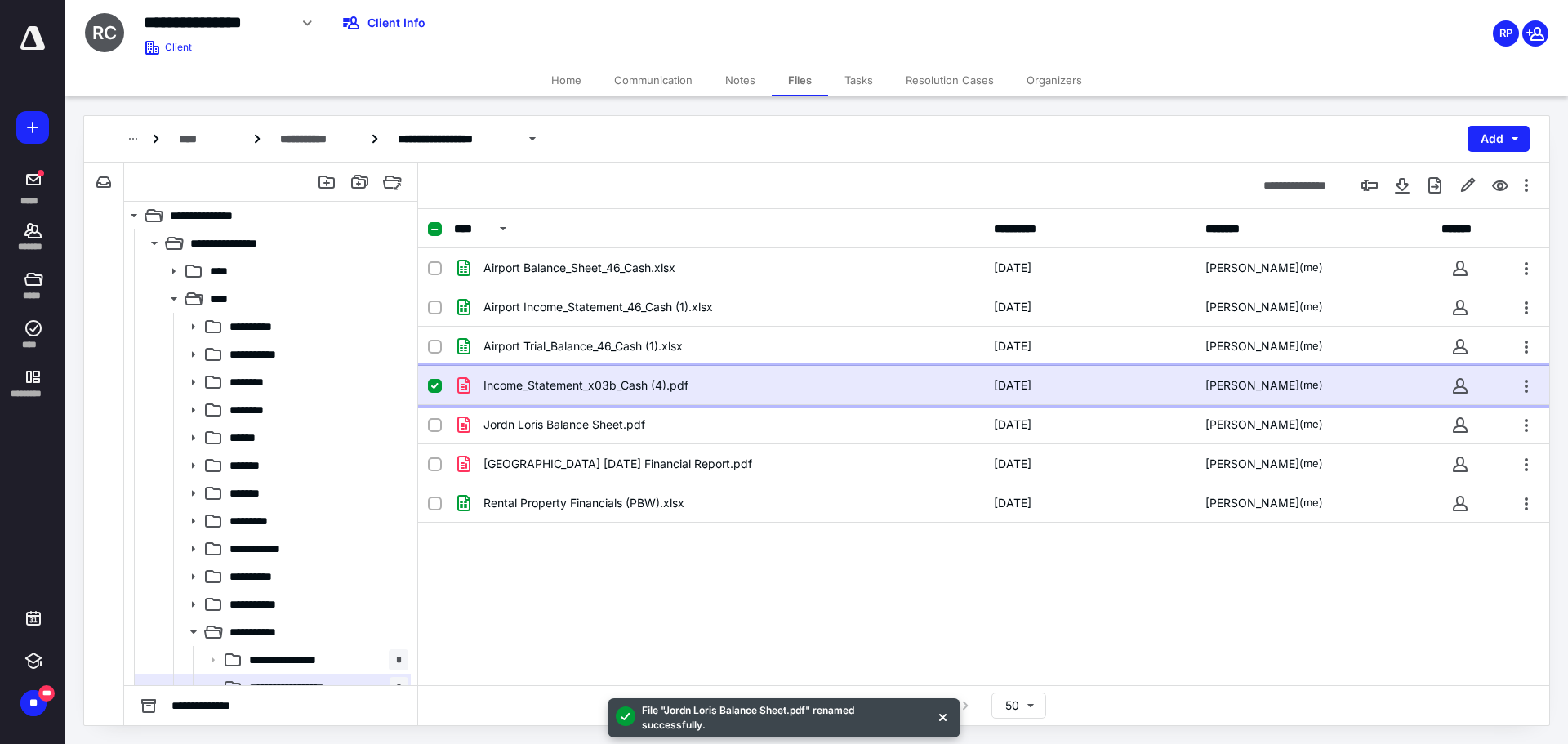 click at bounding box center (1460, 385) 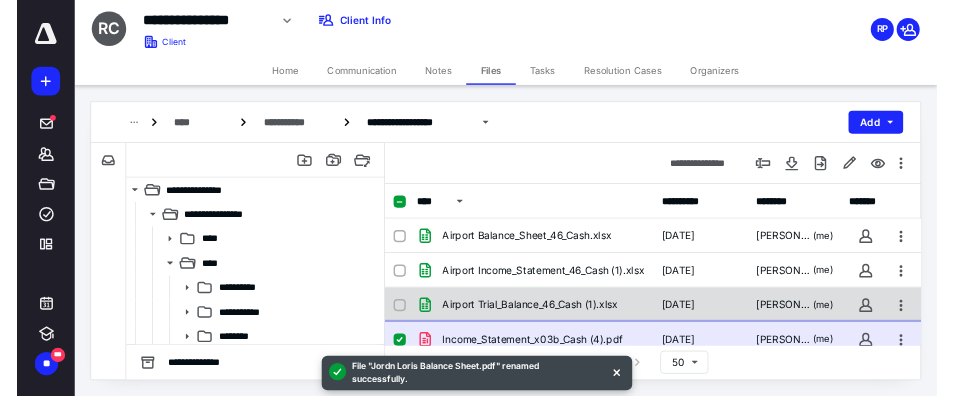 scroll, scrollTop: 100, scrollLeft: 0, axis: vertical 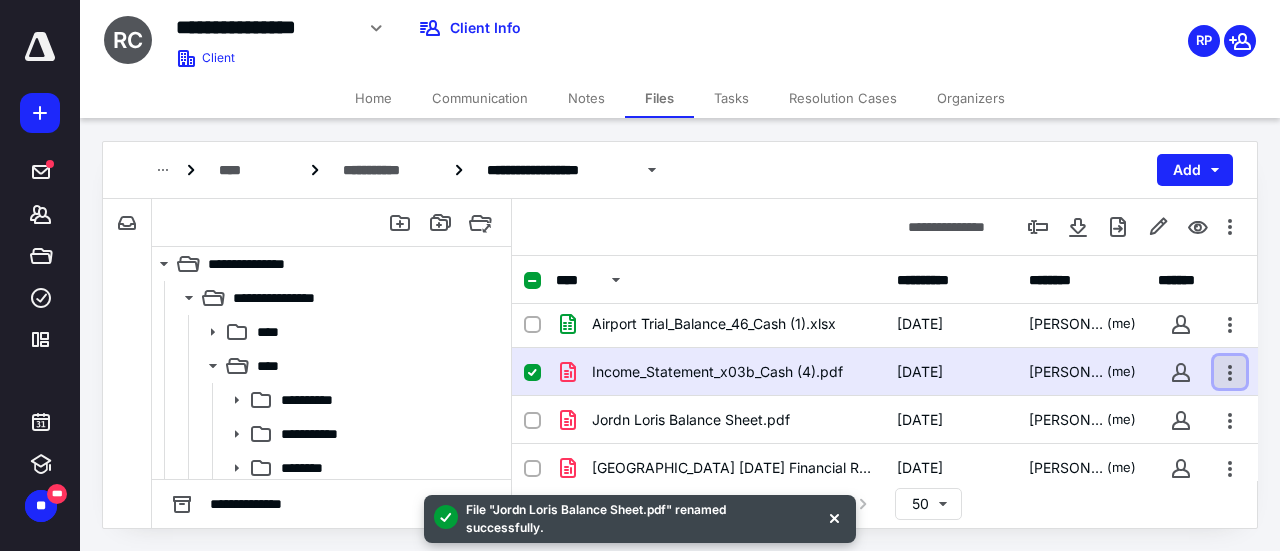 click at bounding box center (1230, 372) 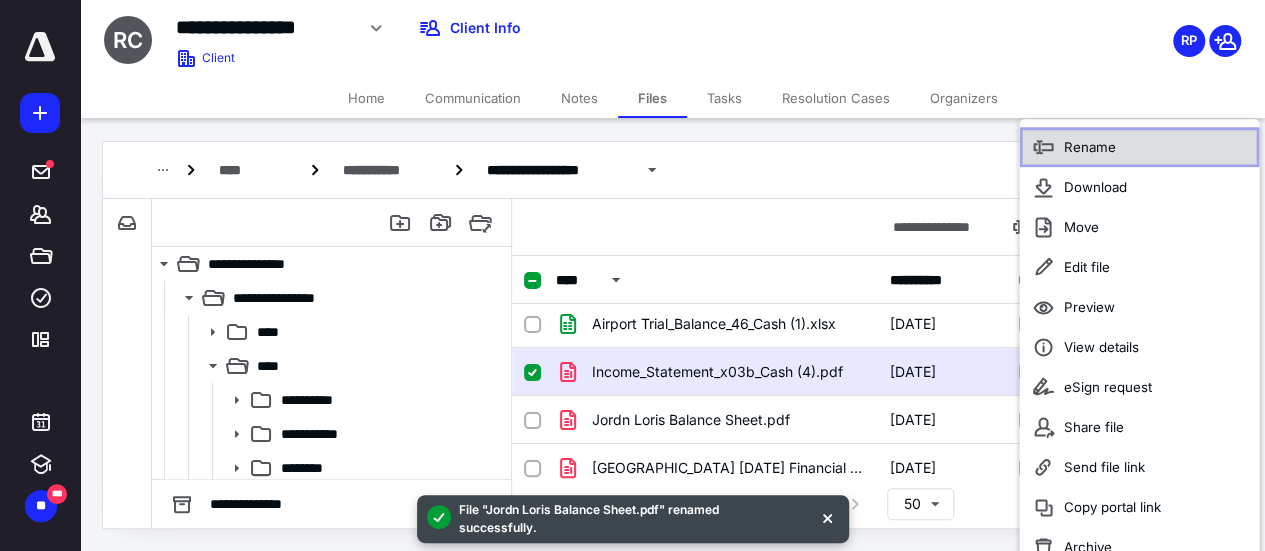 click on "Rename" at bounding box center (1139, 147) 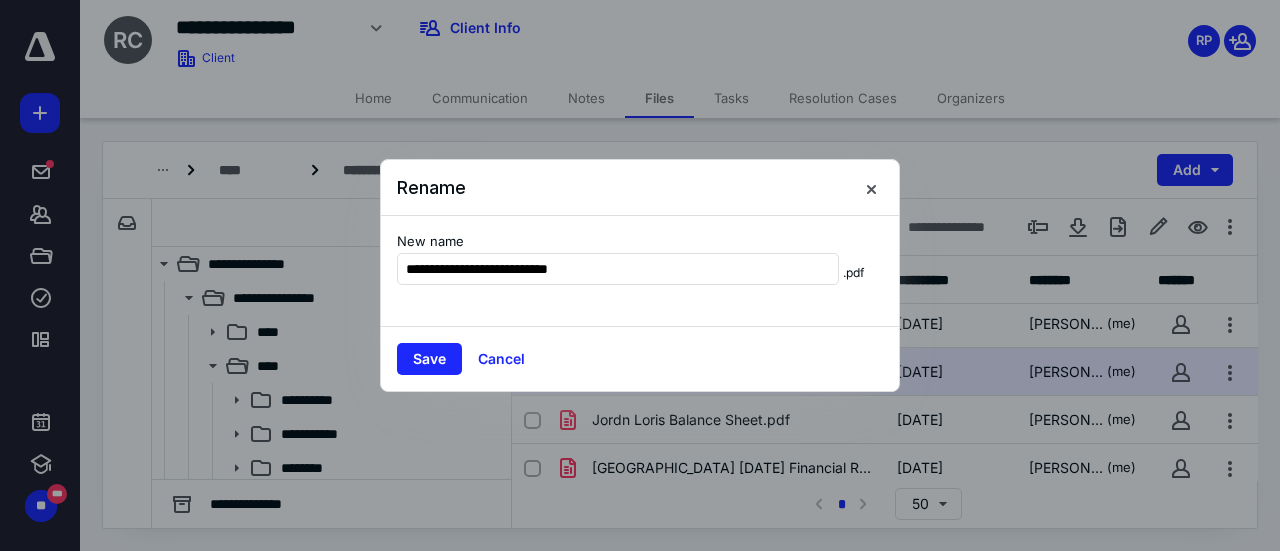 type on "**********" 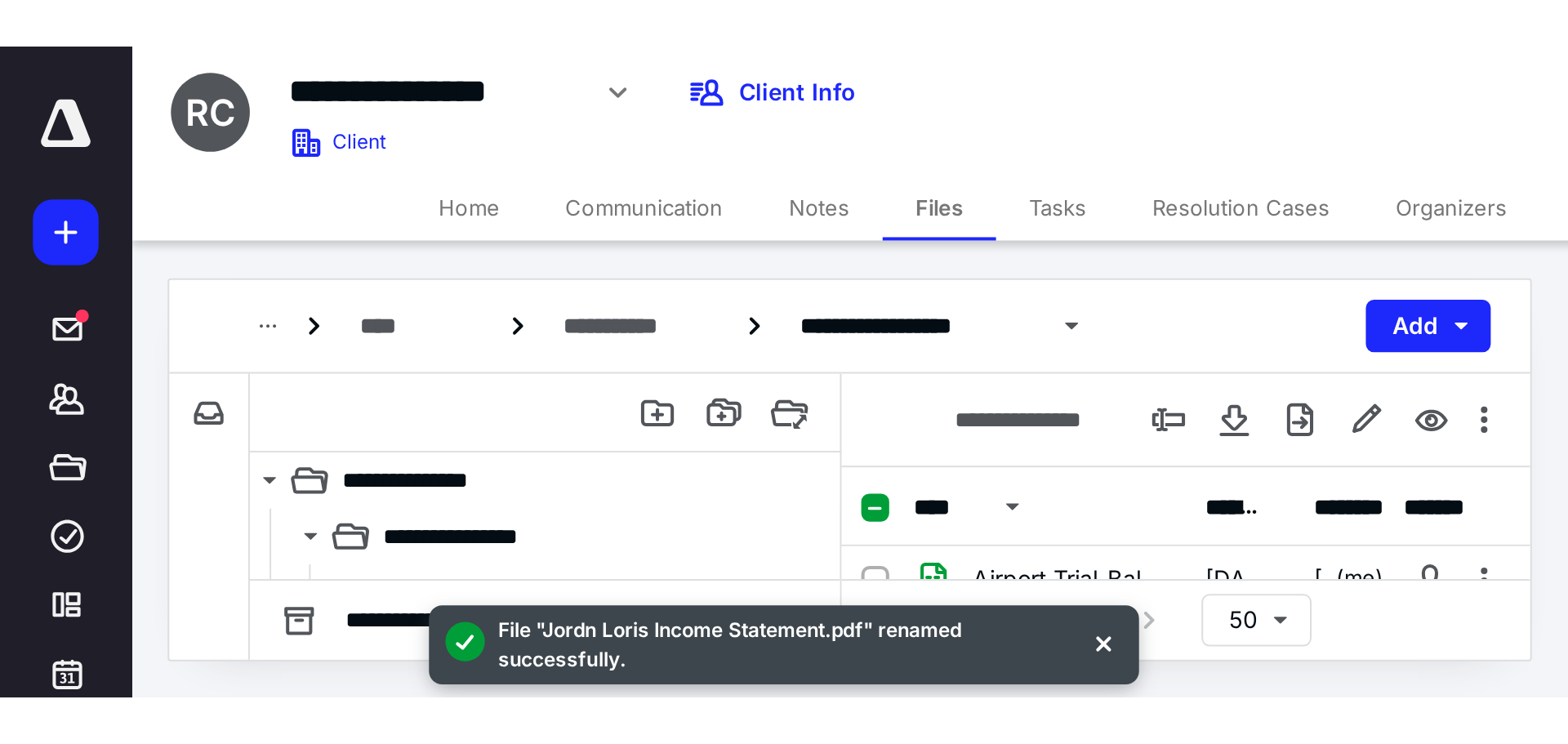 scroll, scrollTop: 0, scrollLeft: 0, axis: both 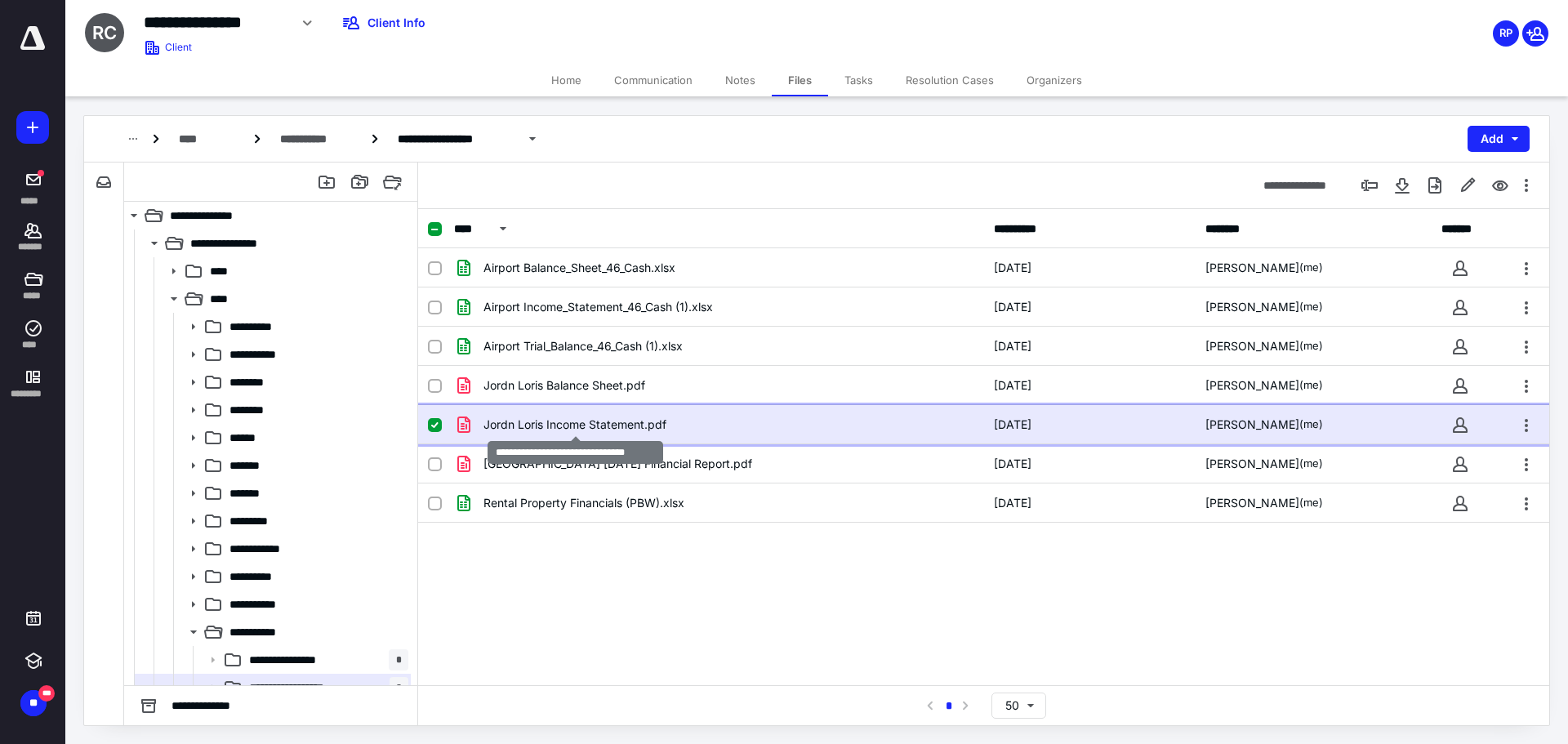 click on "Jordn Loris Income Statement.pdf" at bounding box center (575, 425) 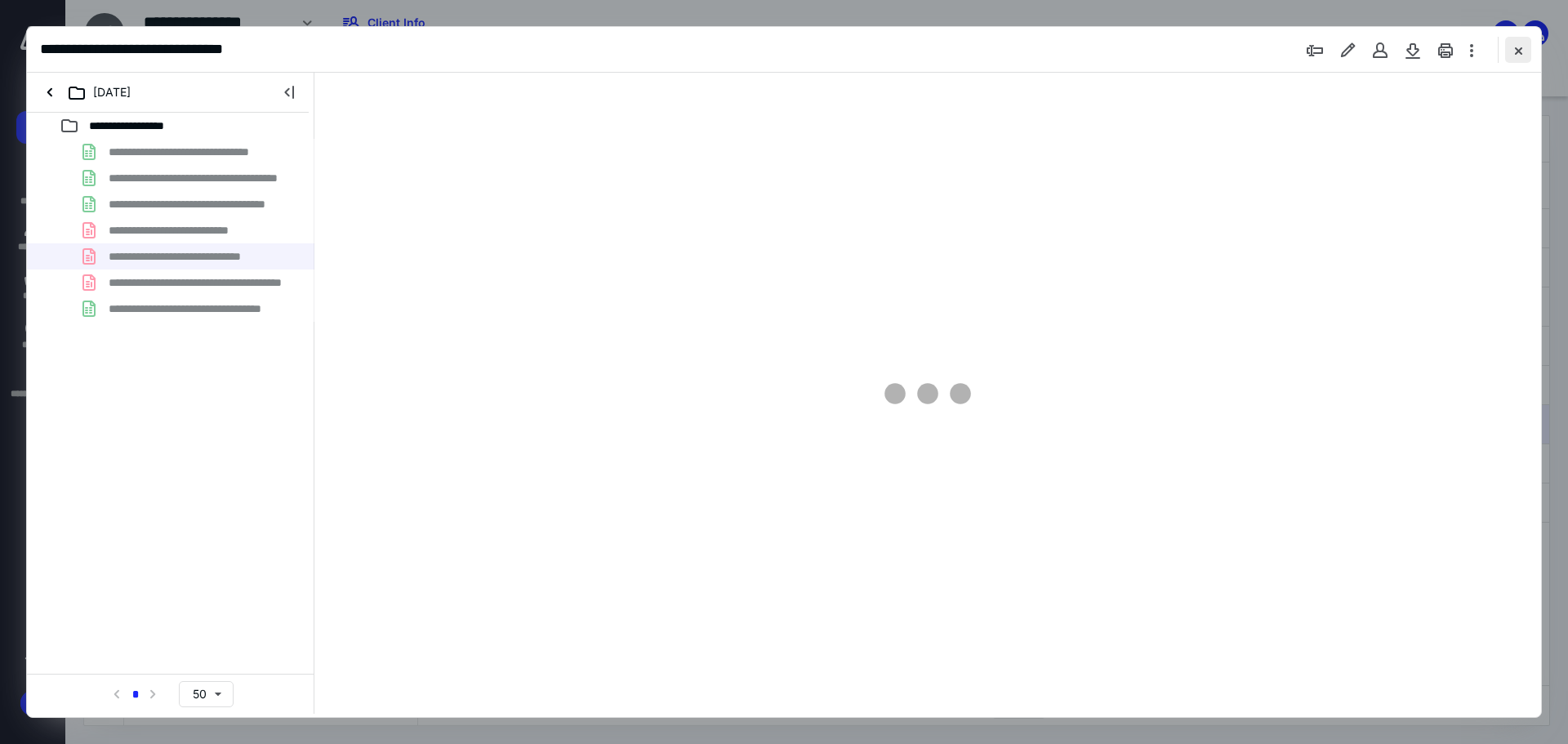 scroll, scrollTop: 0, scrollLeft: 0, axis: both 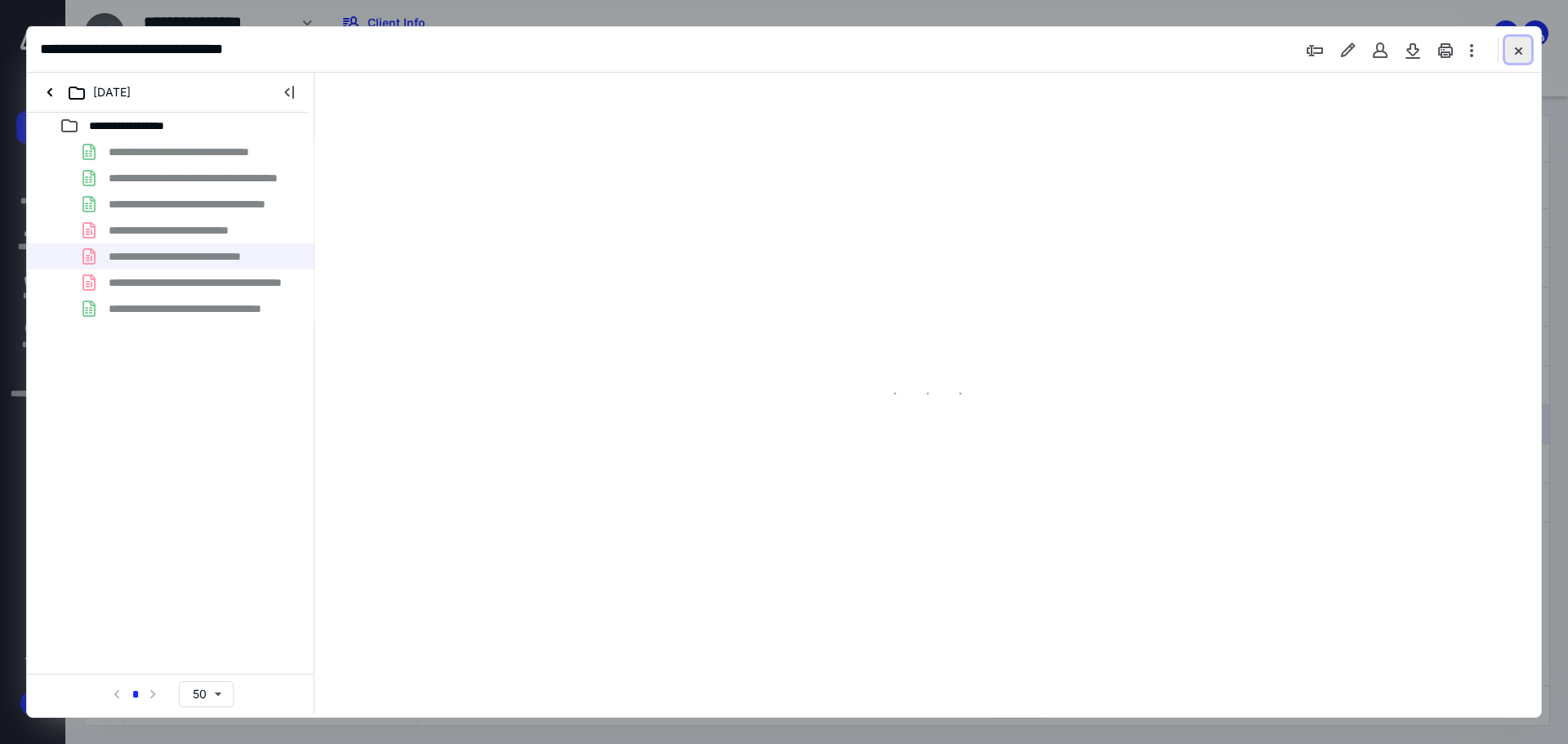 click at bounding box center (1518, 50) 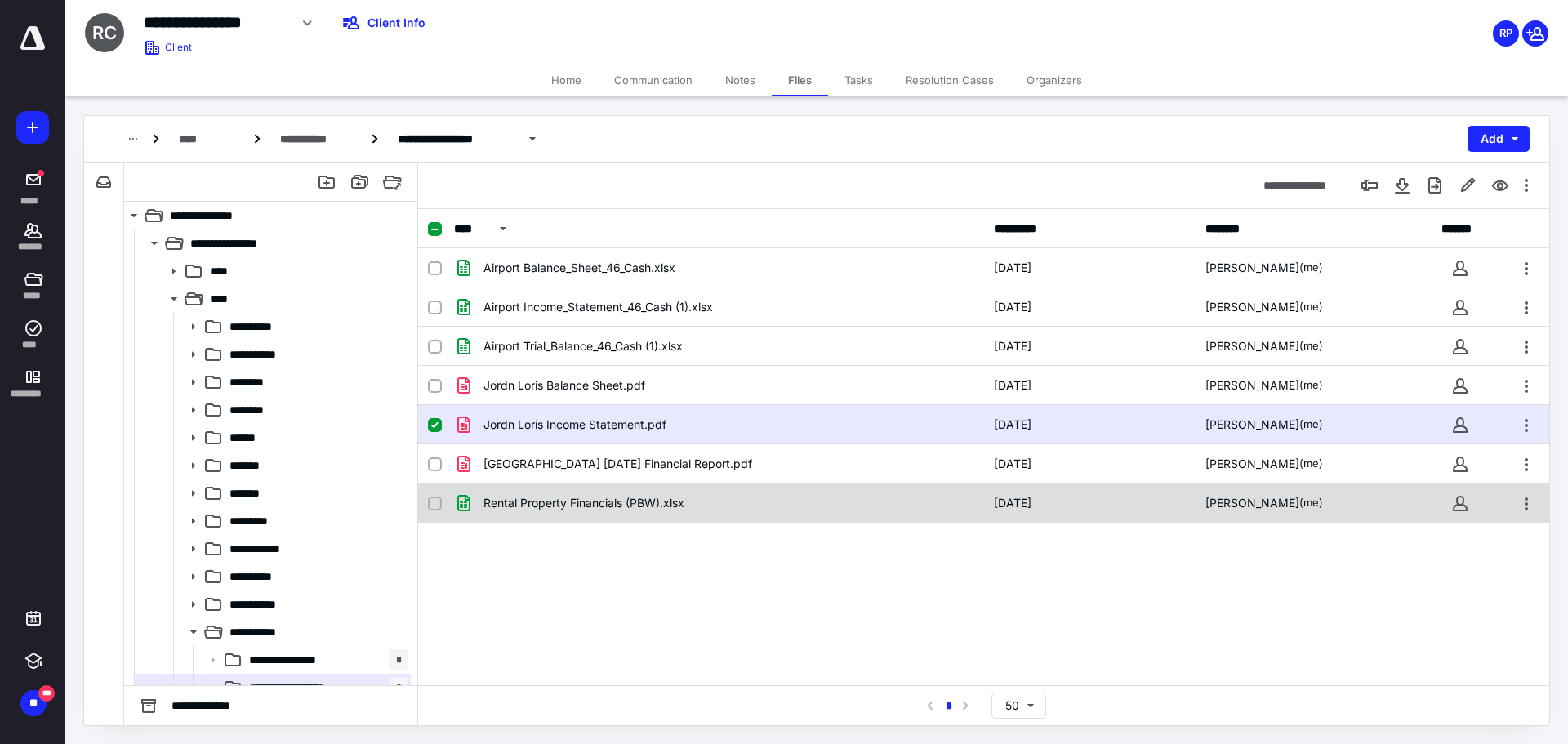 click at bounding box center (1460, 503) 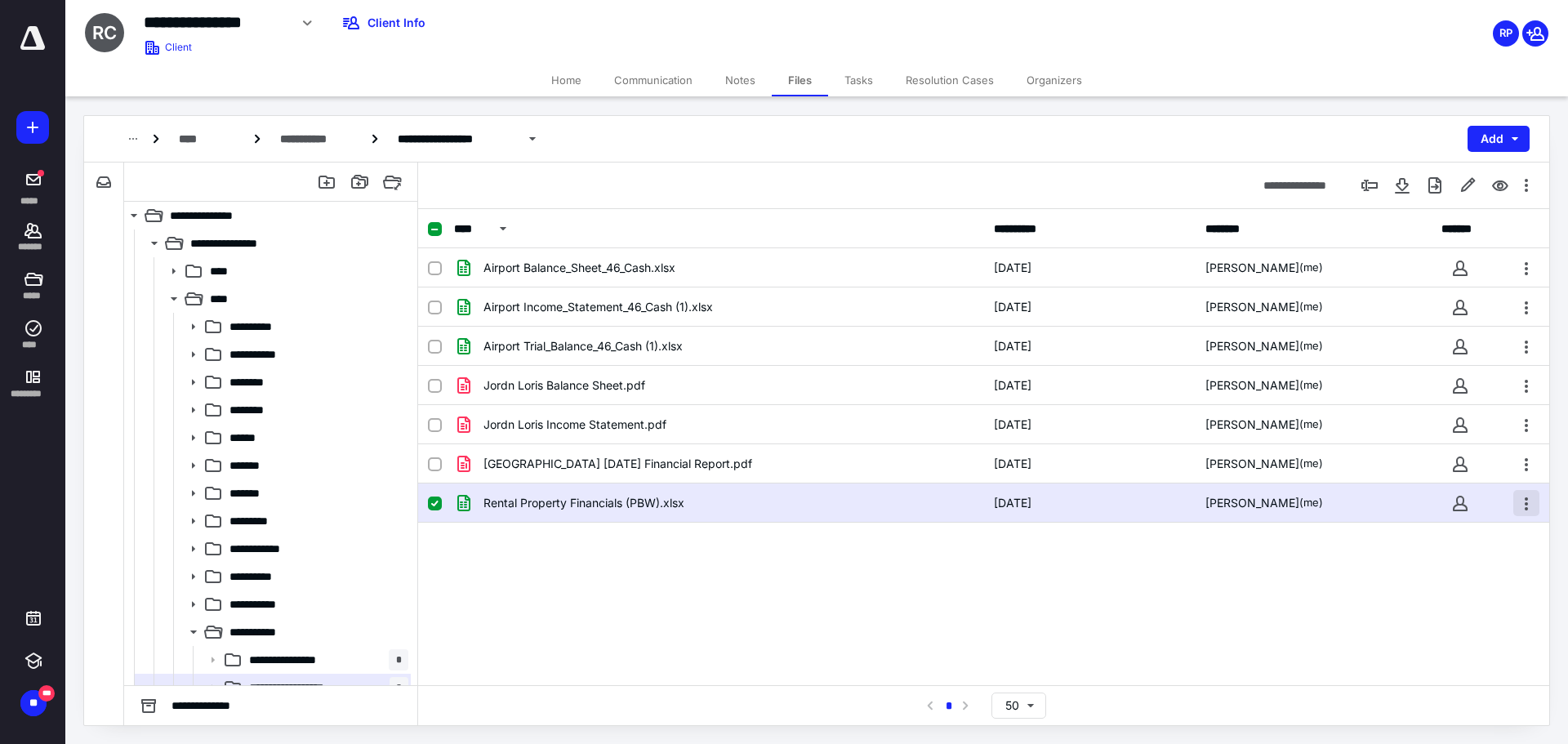 click at bounding box center (1526, 503) 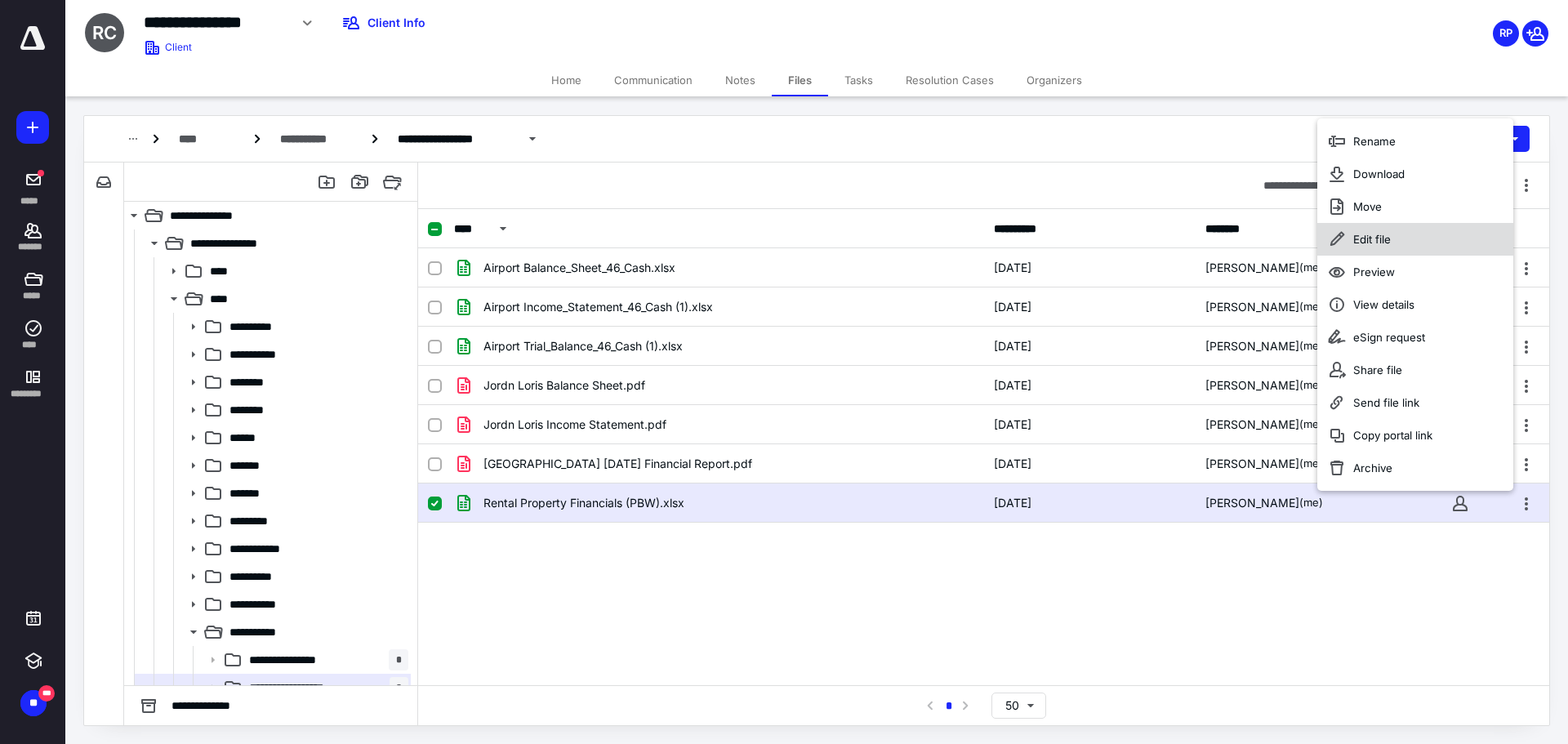 click on "Edit file" at bounding box center (1372, 239) 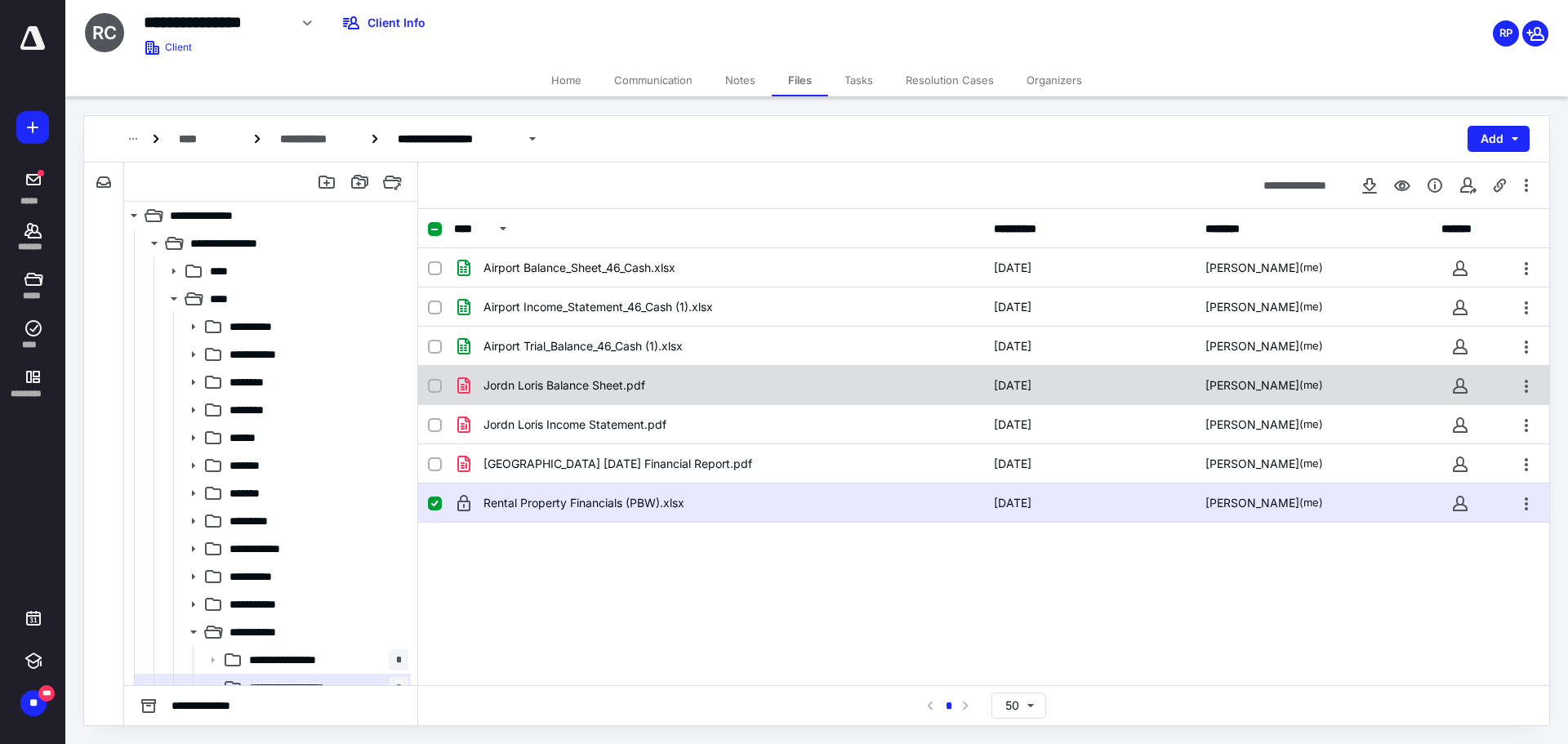 click on "Jordn Loris Balance Sheet.pdf" at bounding box center (564, 385) 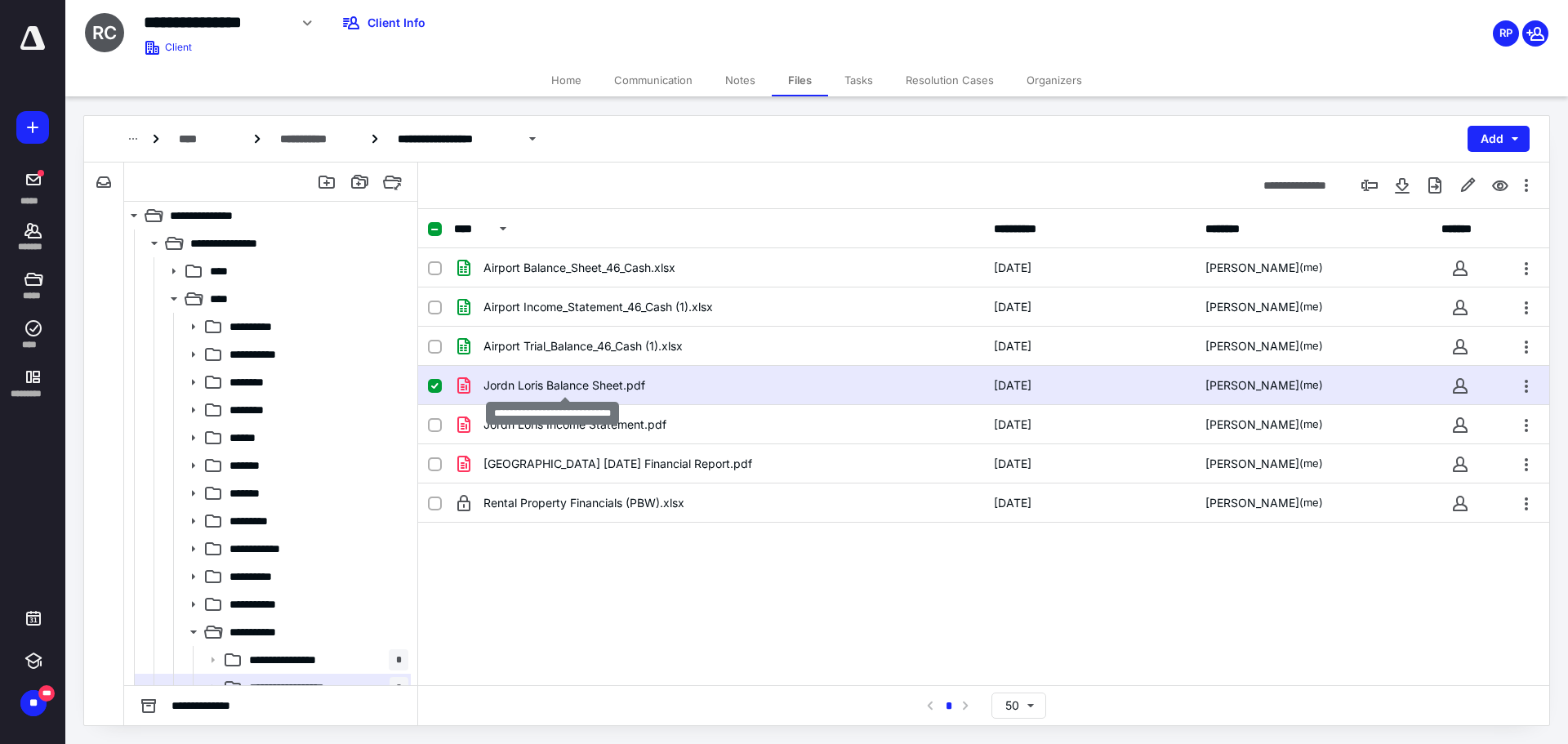 click on "Jordn Loris Balance Sheet.pdf" at bounding box center [564, 385] 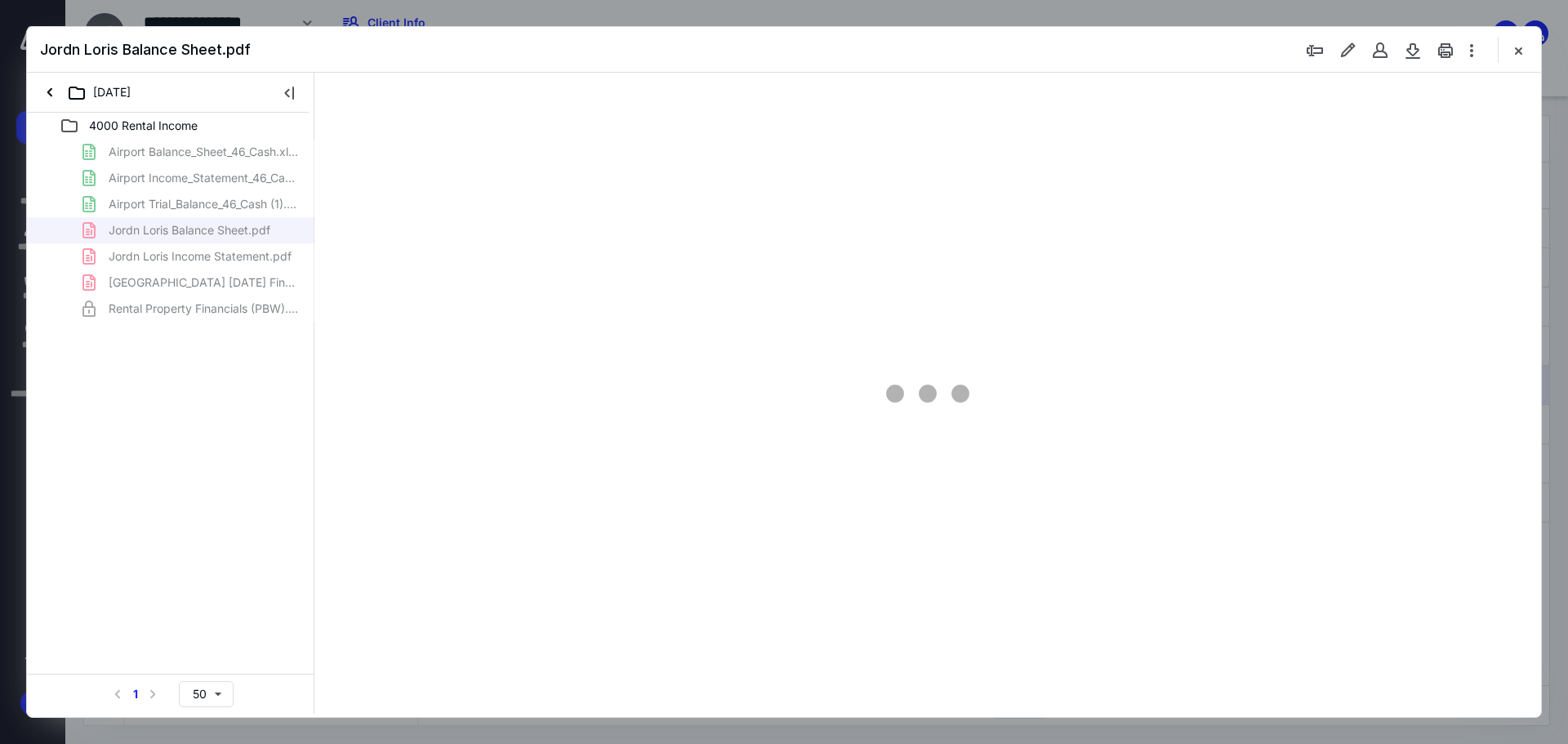 scroll, scrollTop: 0, scrollLeft: 0, axis: both 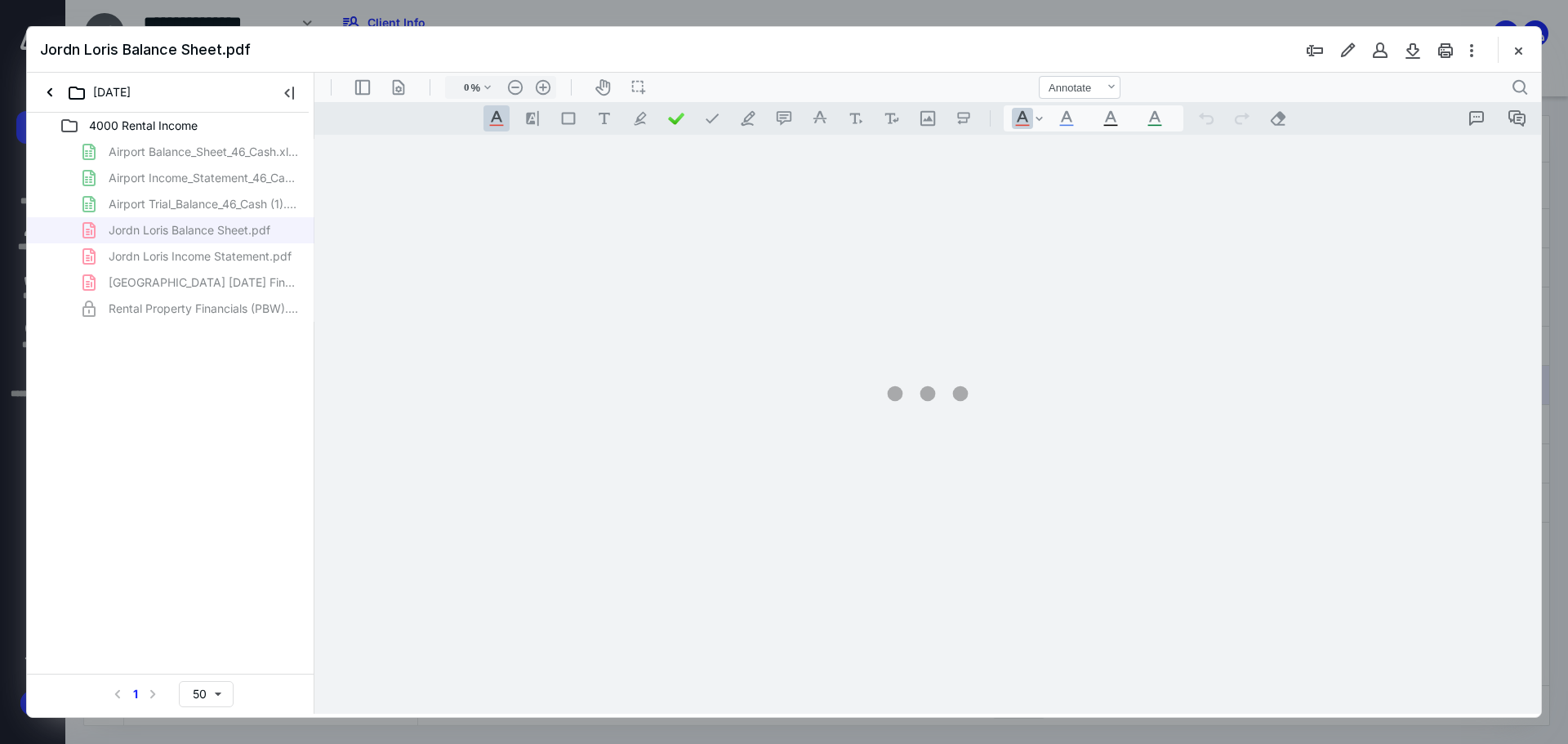 type on "241" 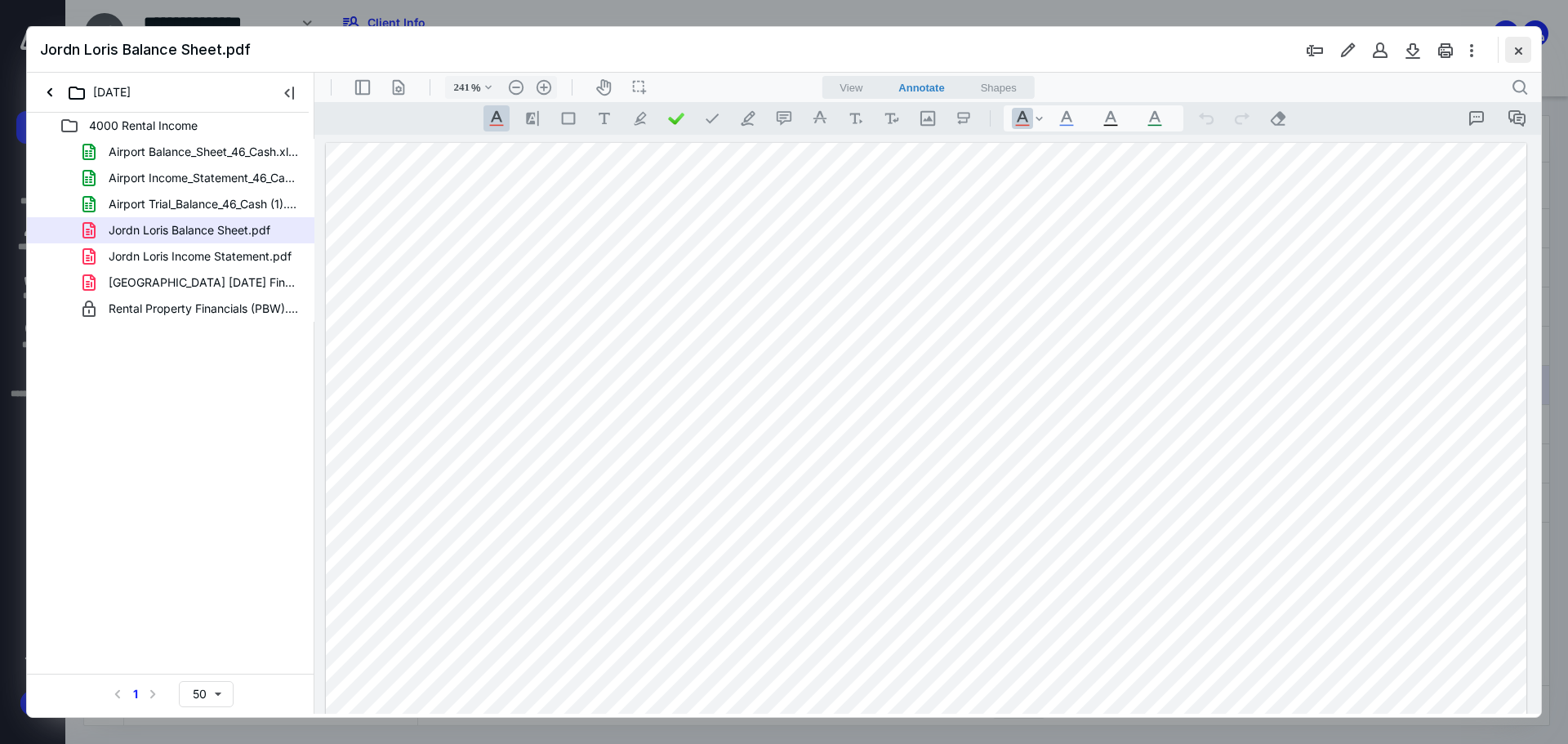click at bounding box center (1518, 50) 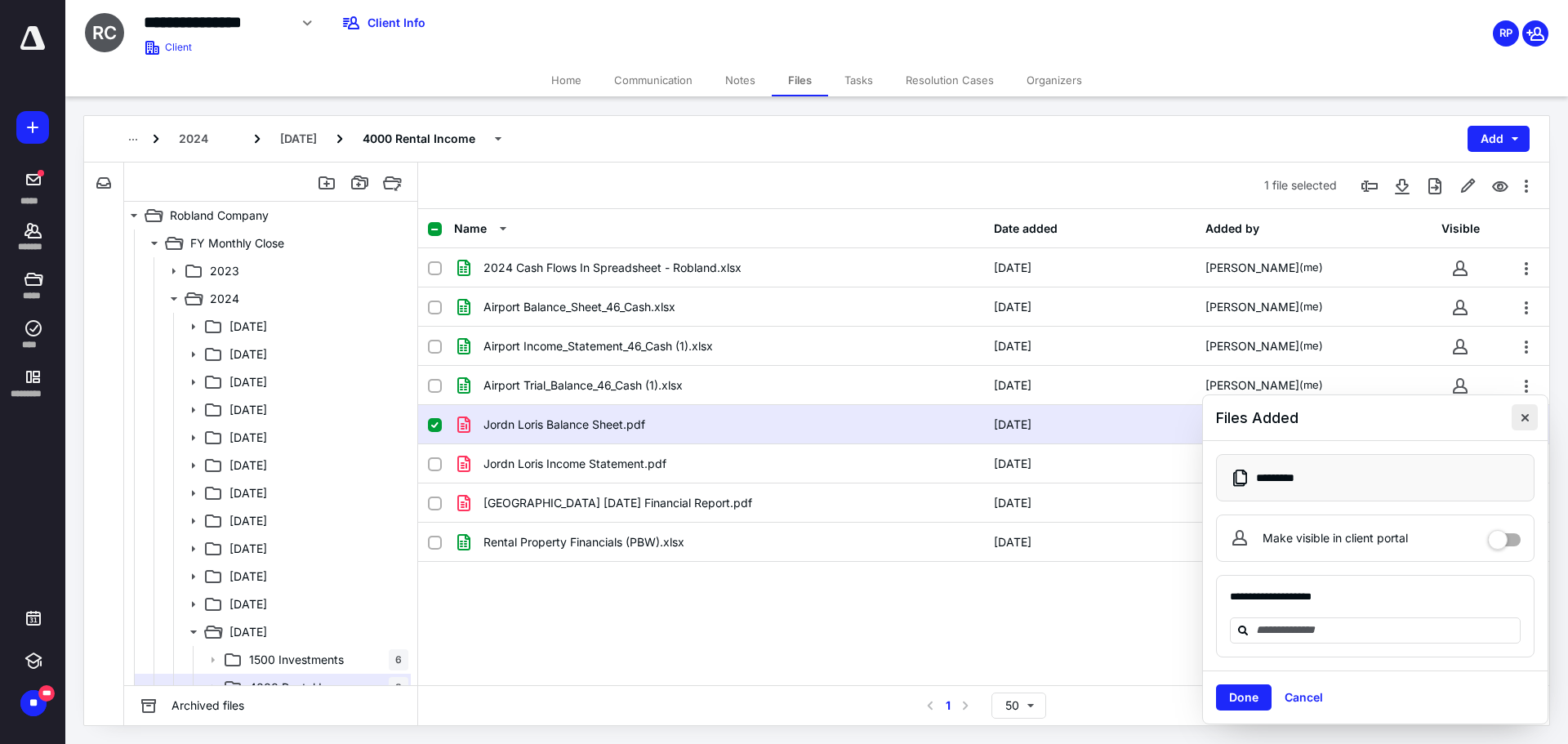 click at bounding box center [1525, 417] 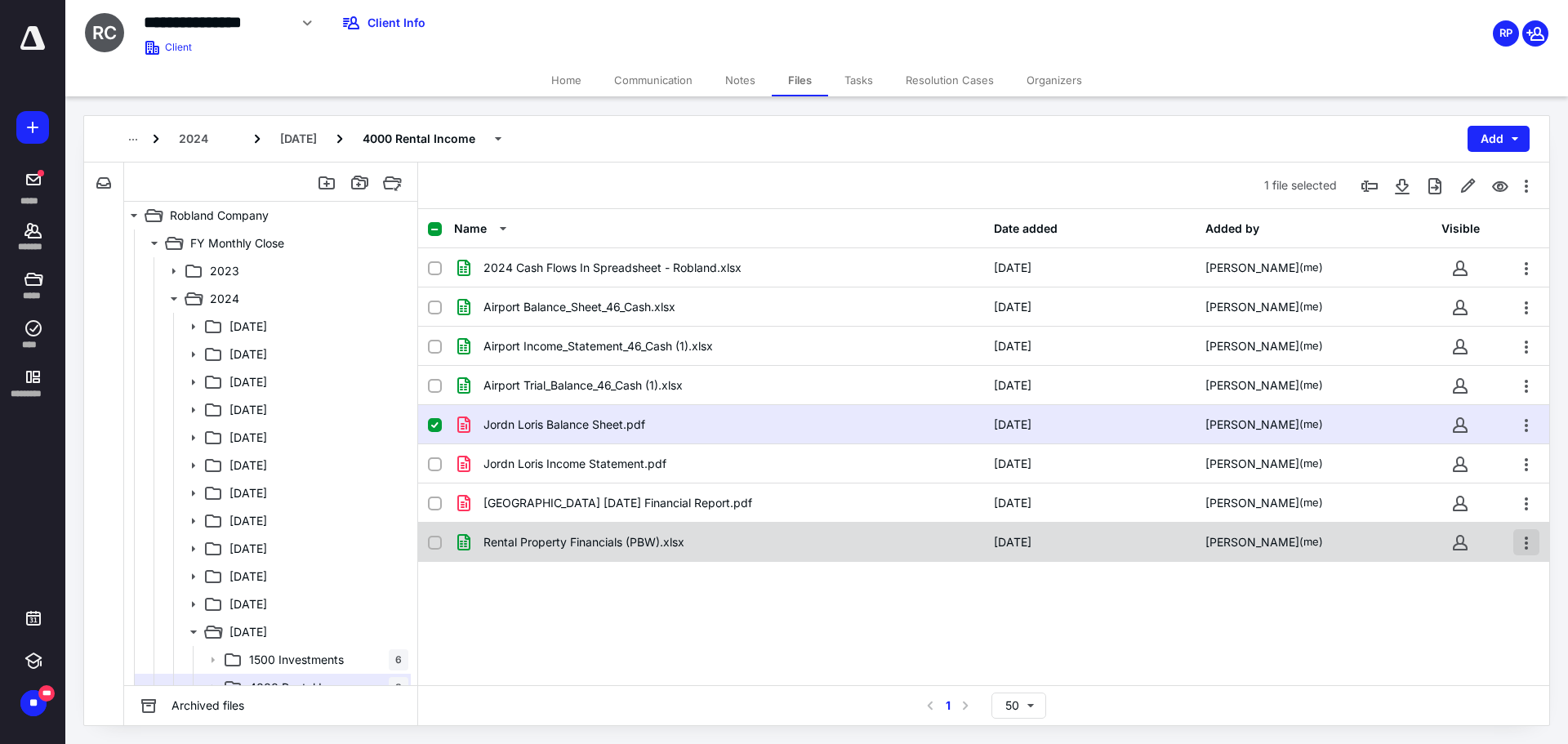 click at bounding box center (1526, 542) 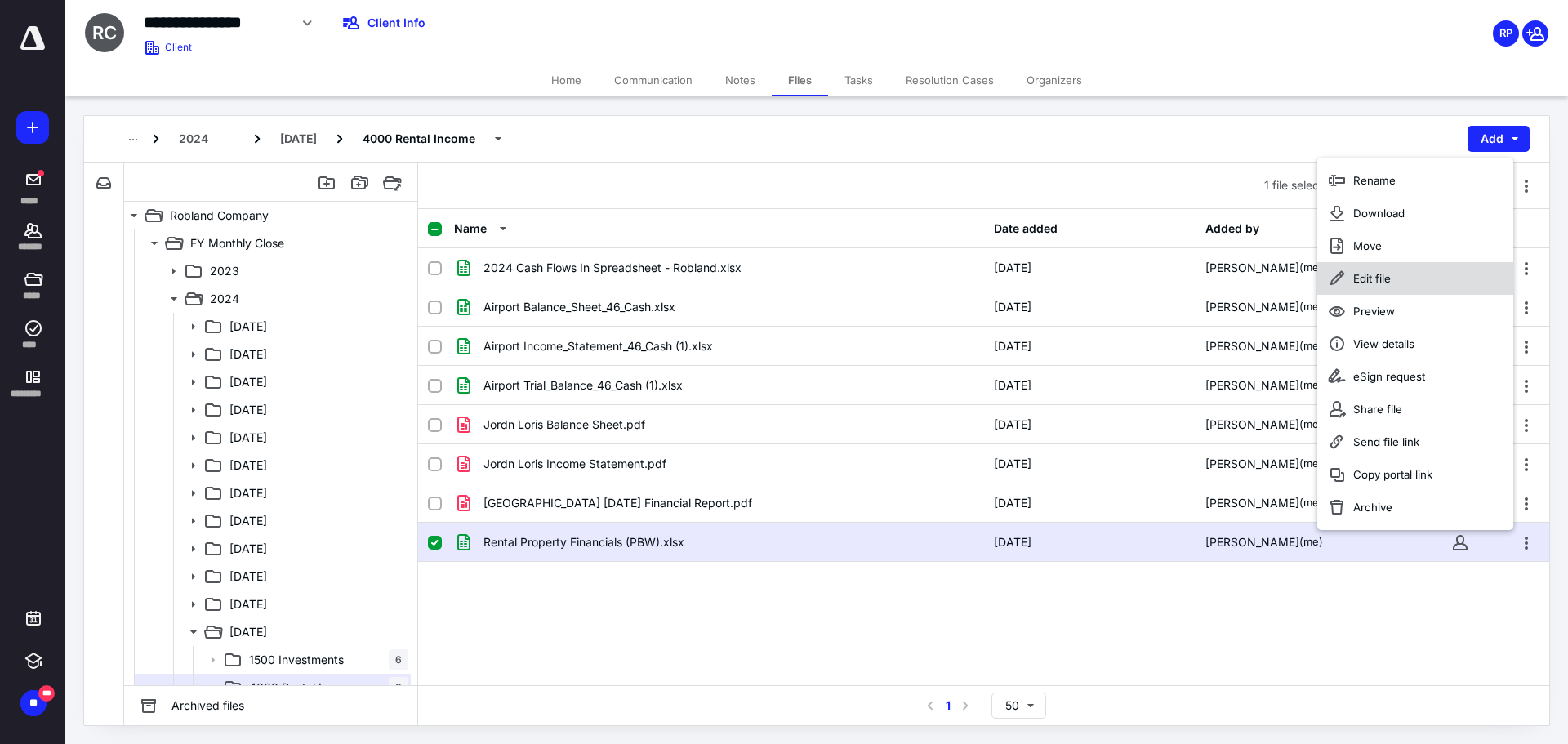 click on "Edit file" at bounding box center (1372, 278) 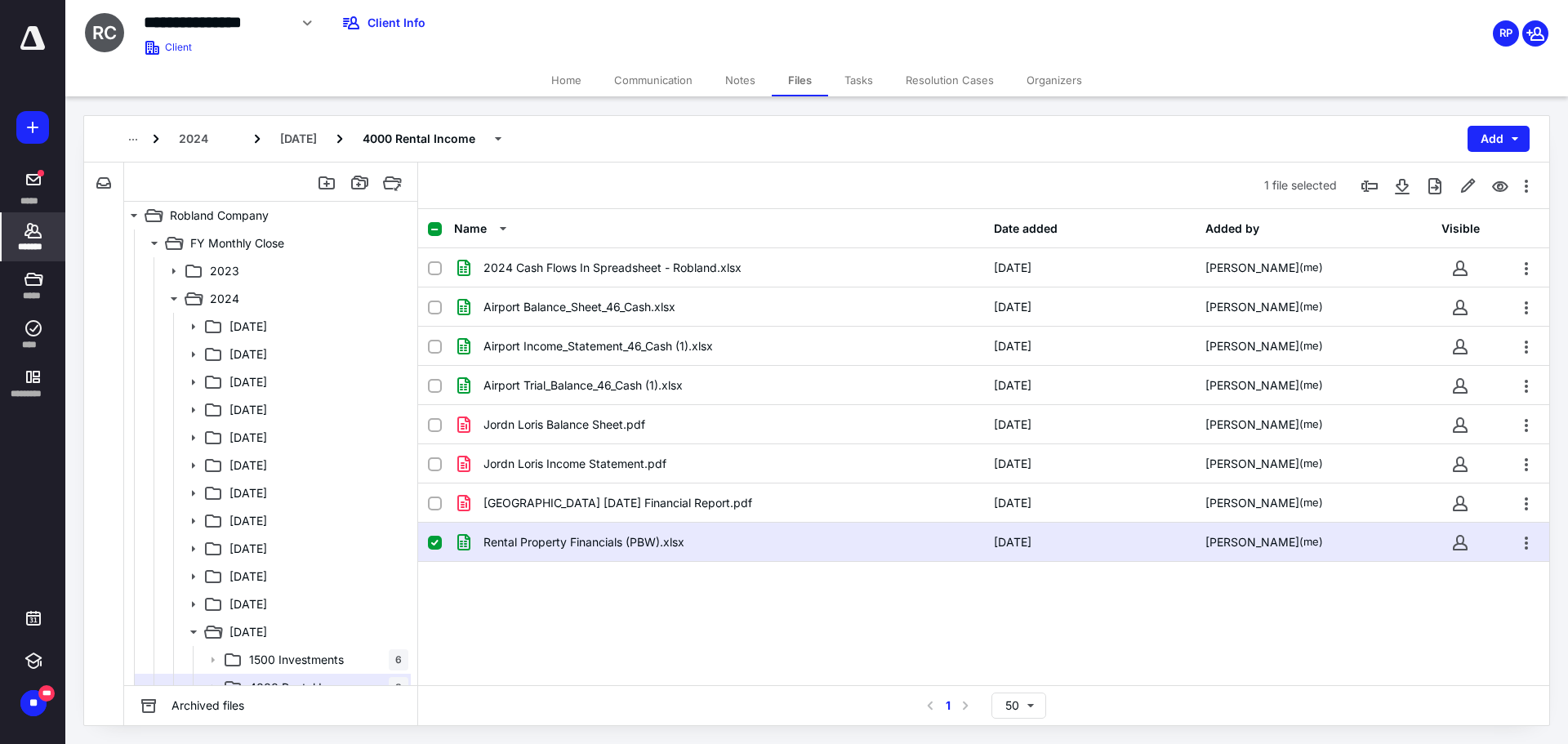click 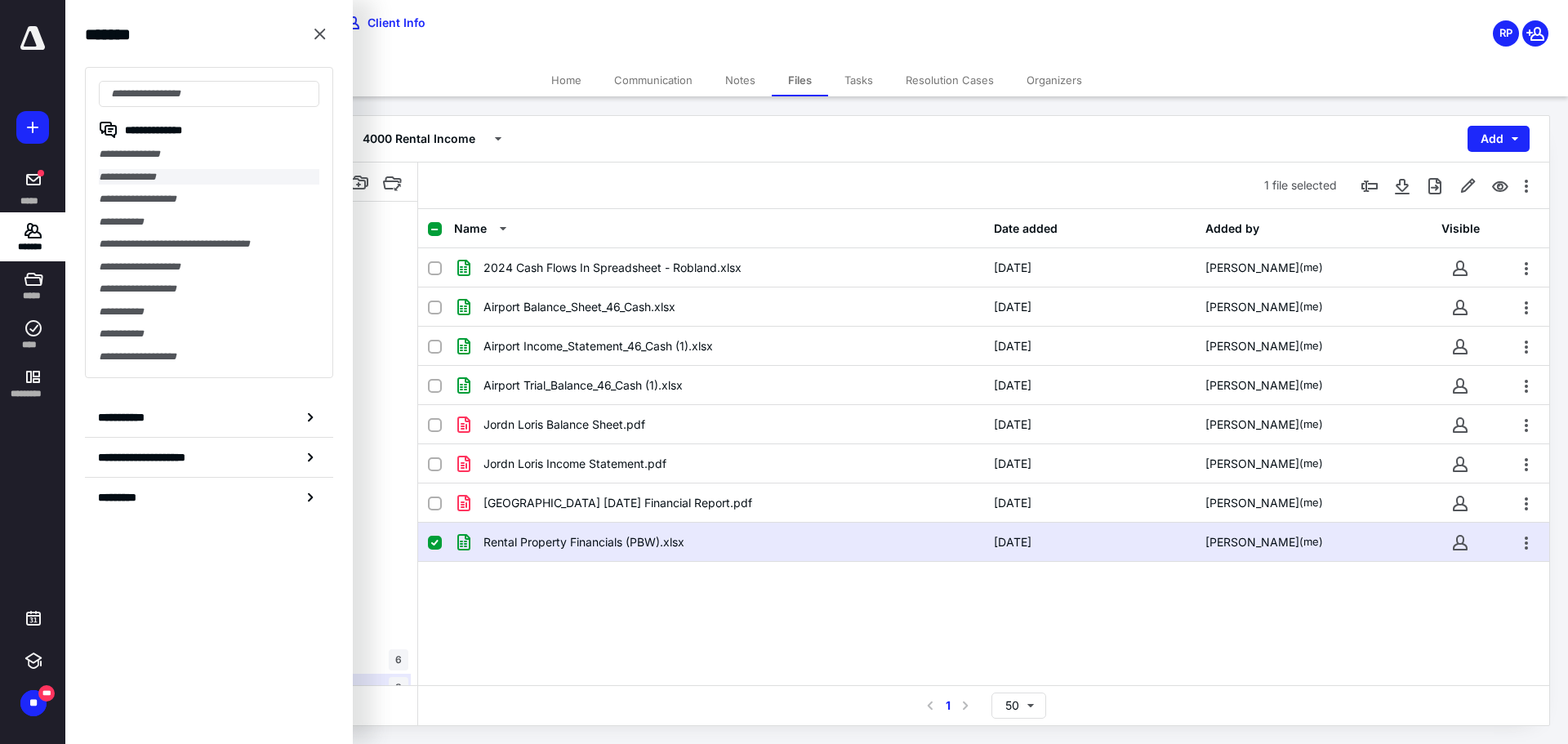 click on "**********" at bounding box center (209, 177) 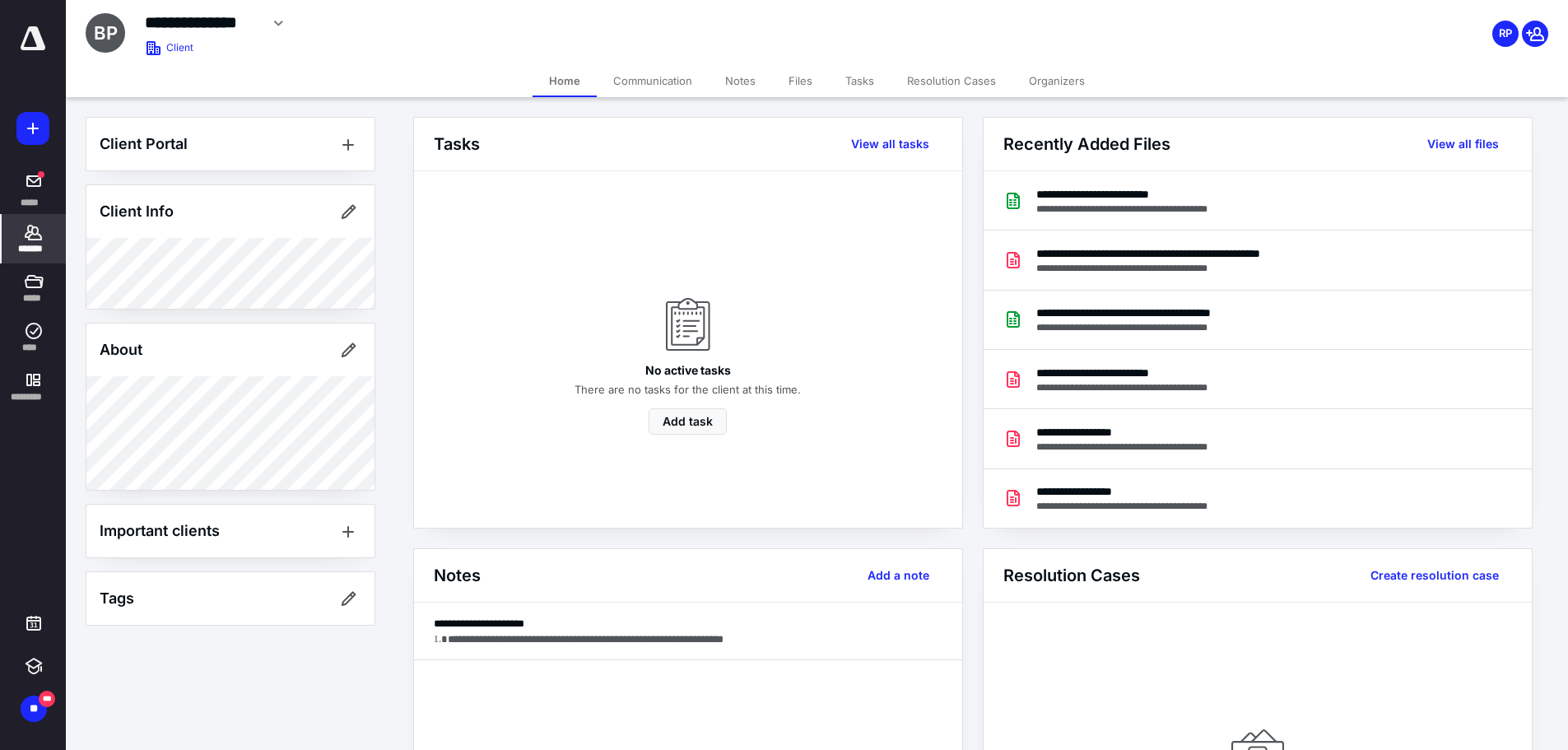 click on "Files" at bounding box center (800, 81) 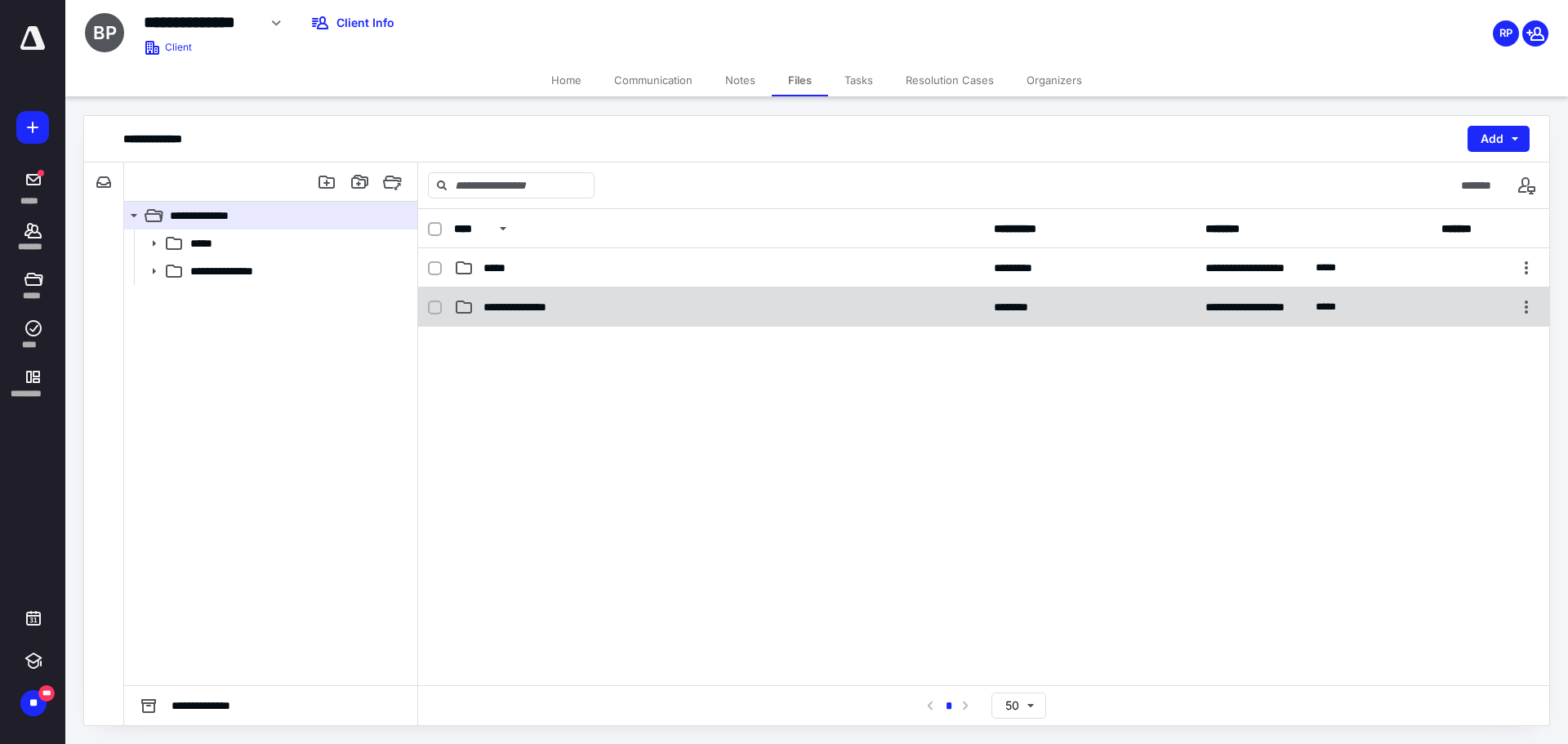 click on "**********" at bounding box center (983, 307) 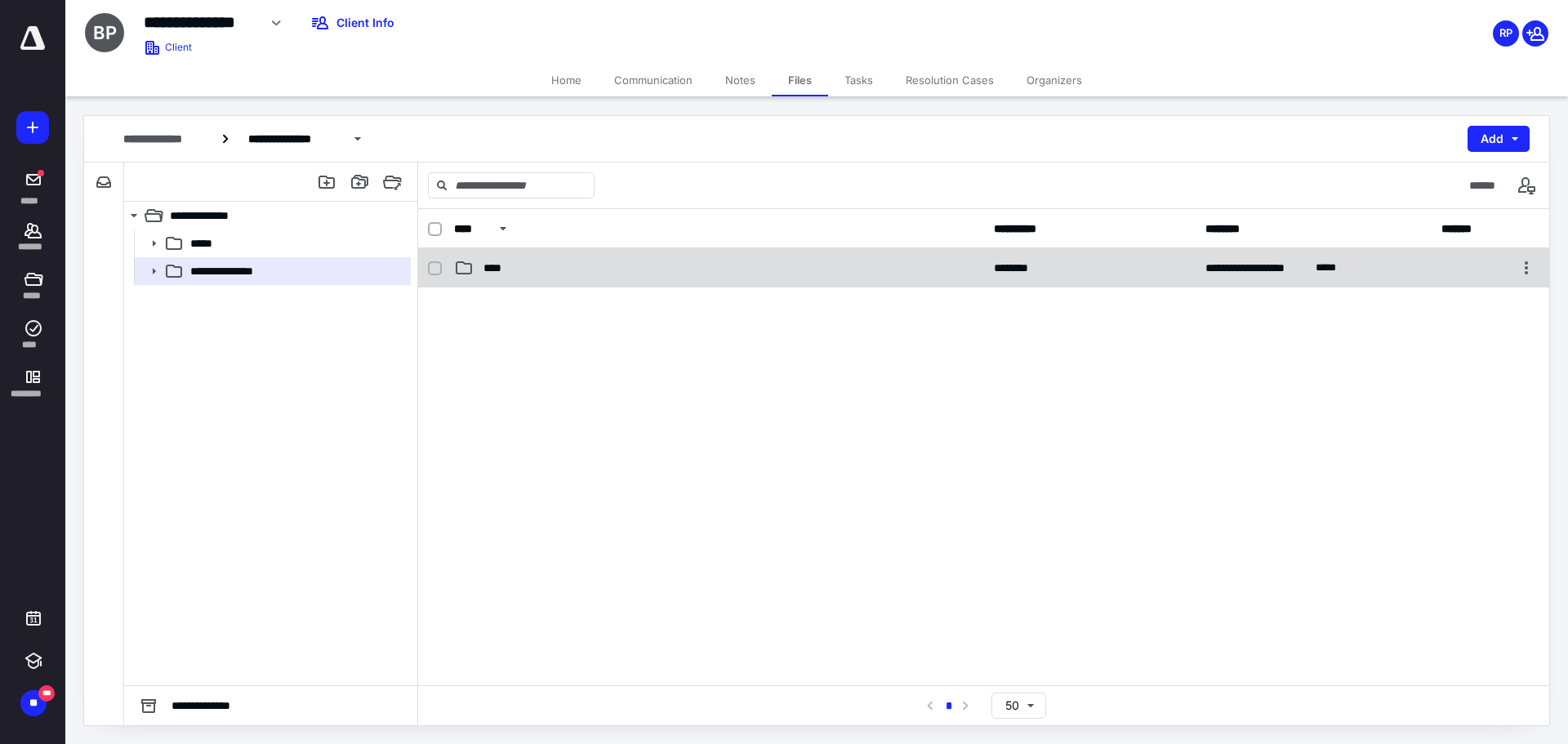 click 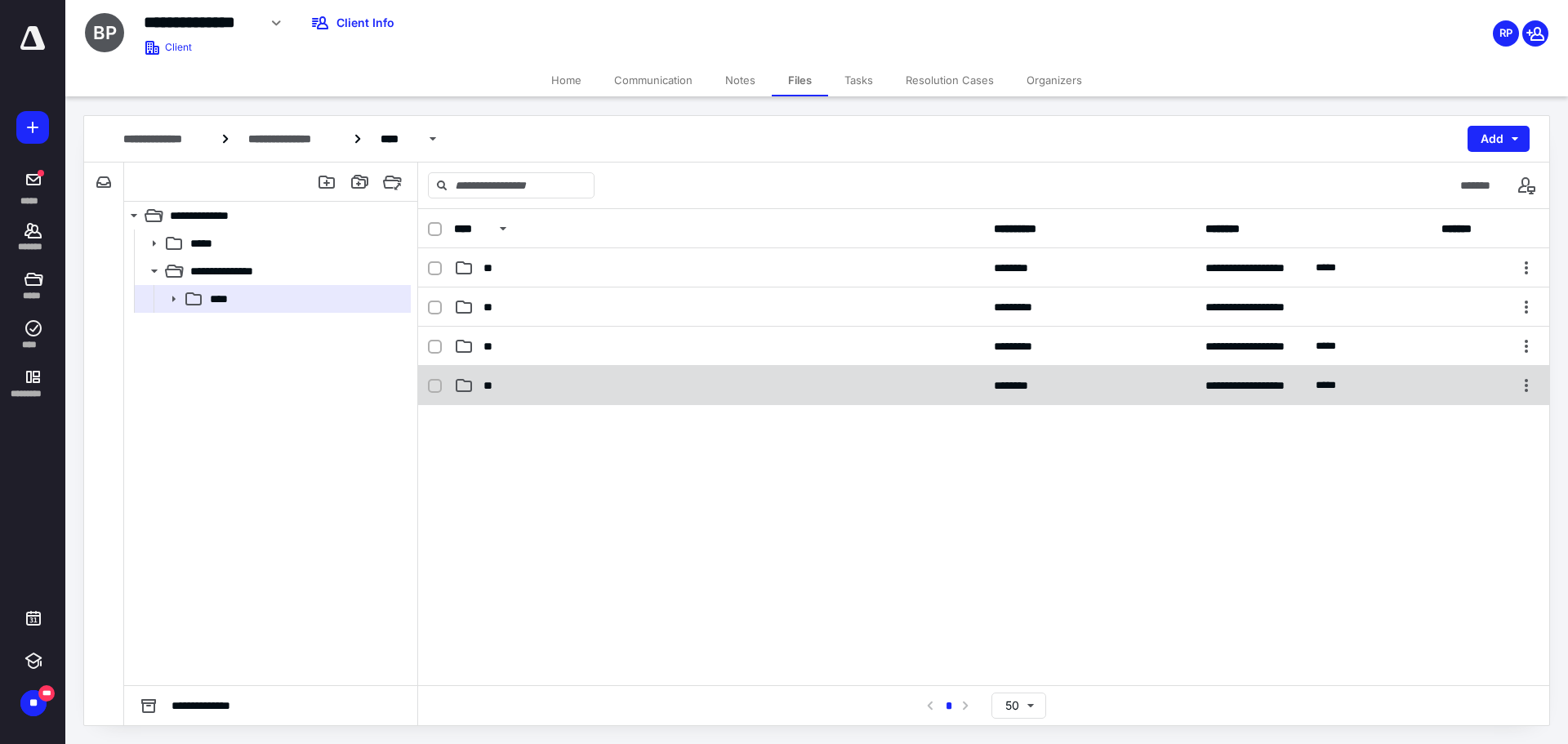 click on "**" at bounding box center [492, 385] 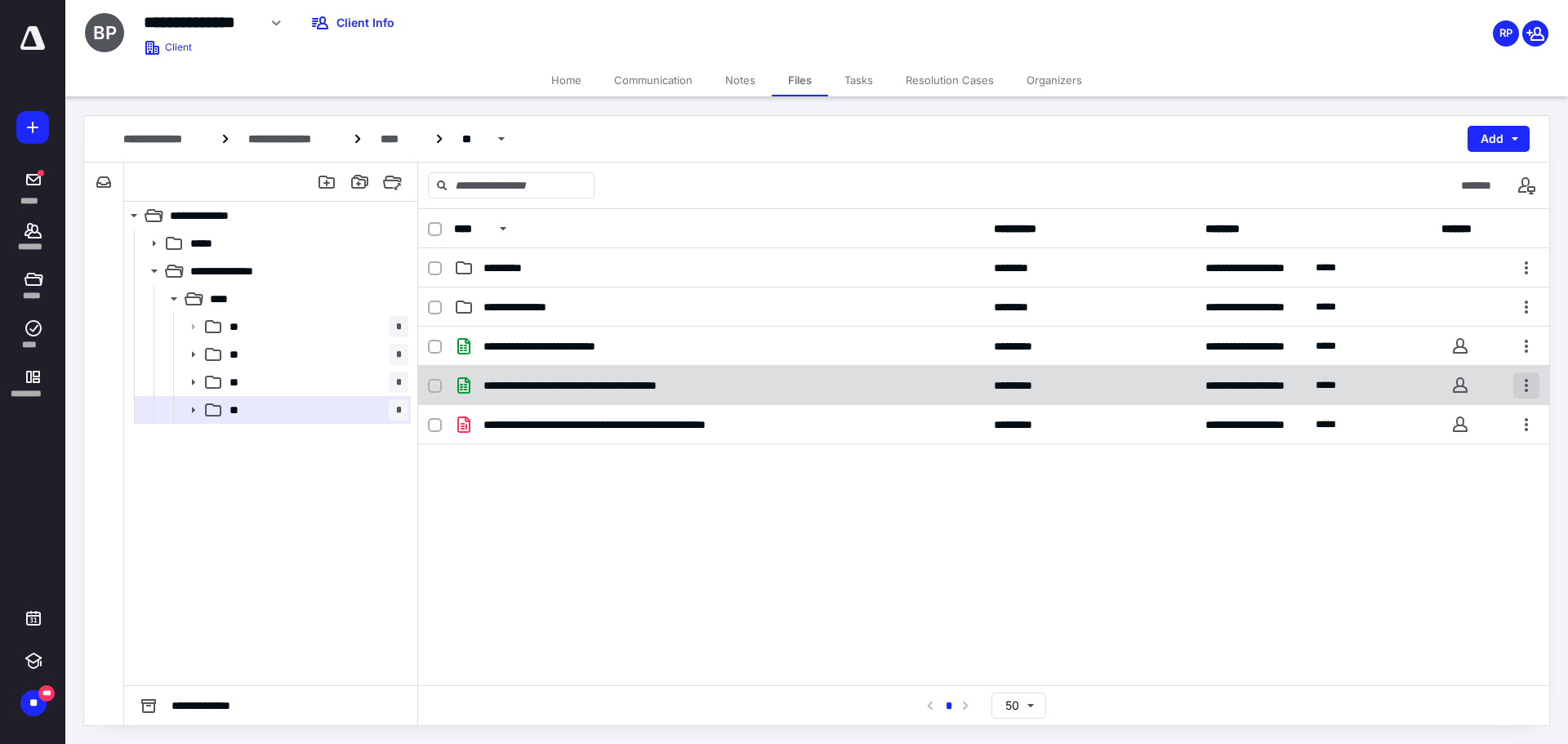 click at bounding box center [1526, 385] 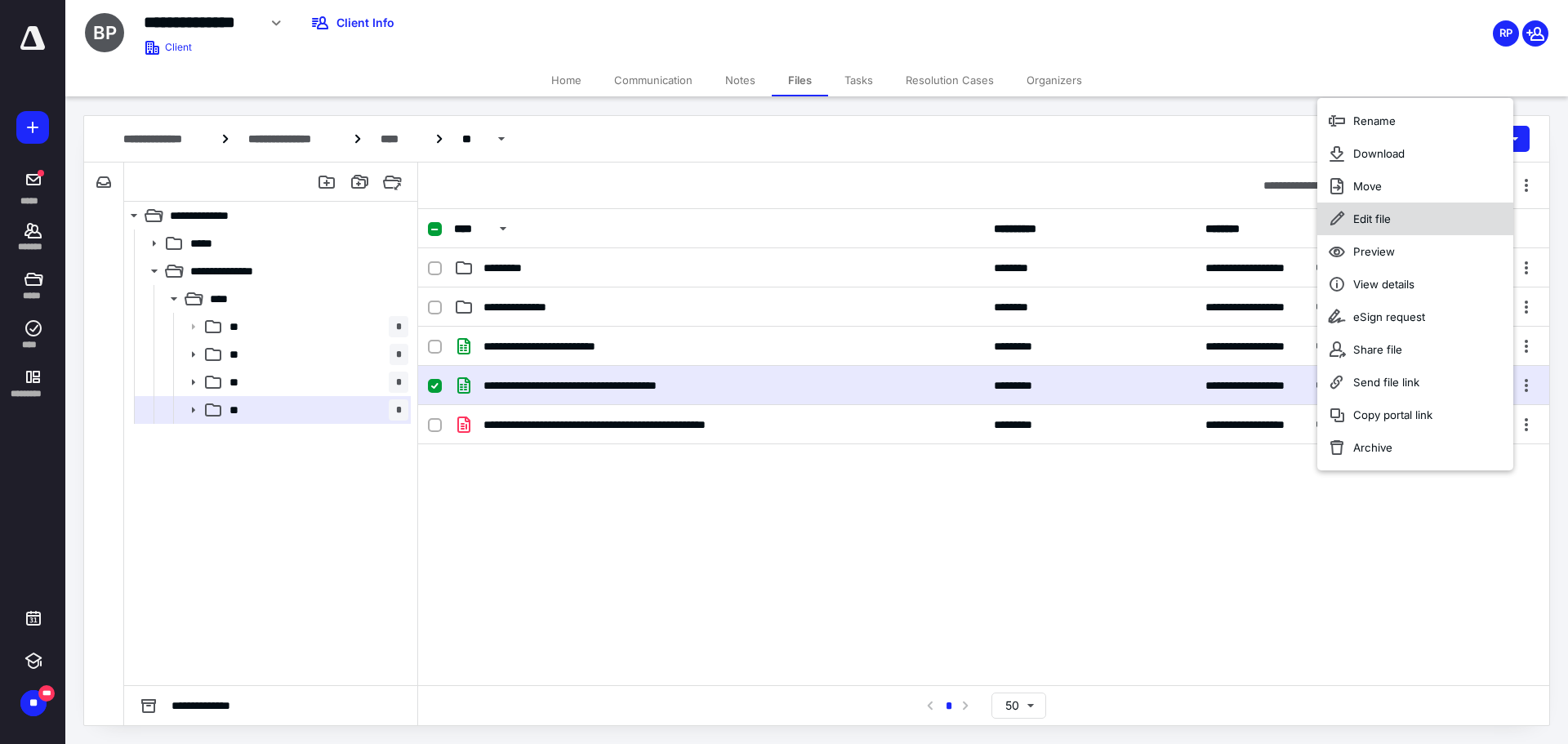 click on "Edit file" at bounding box center [1372, 219] 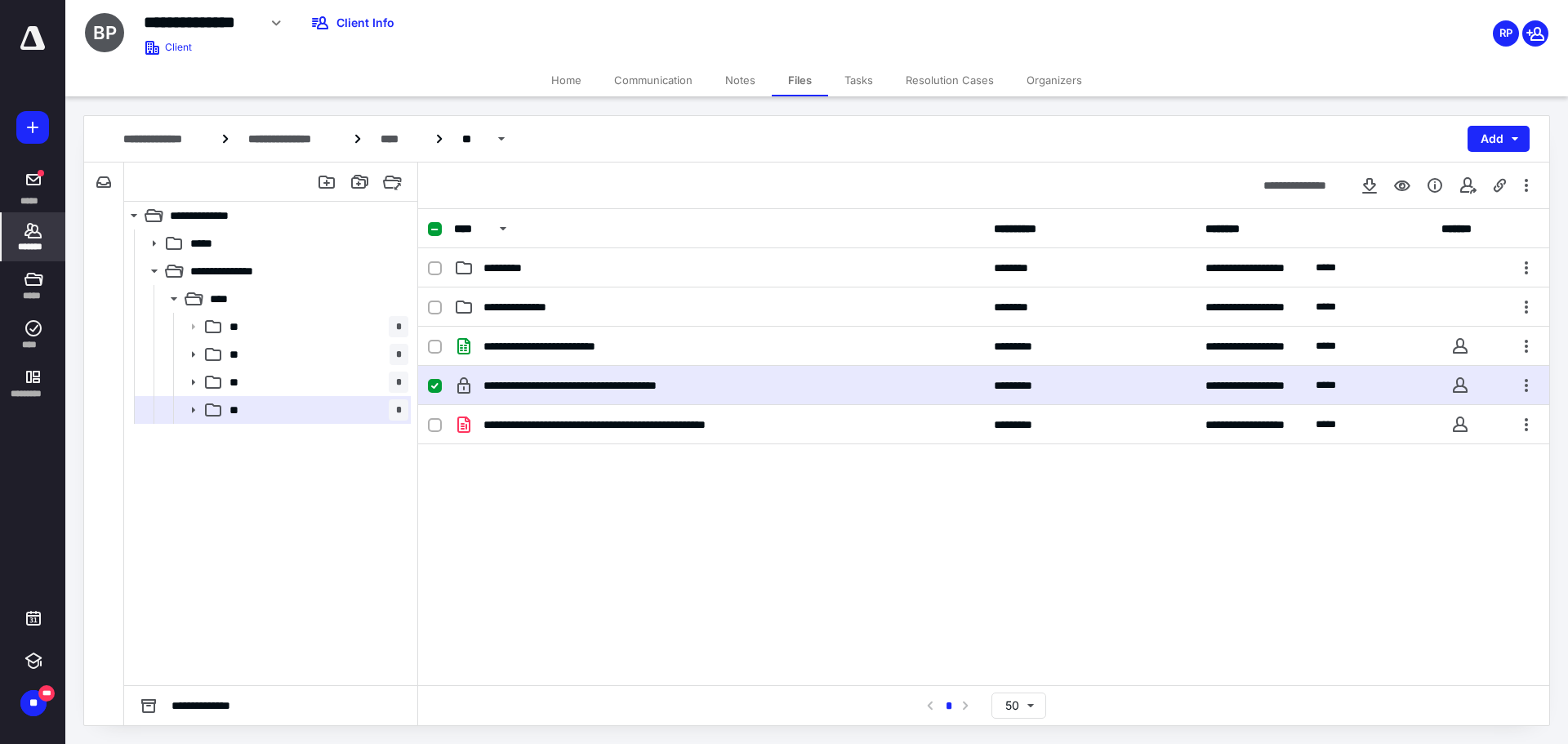 click 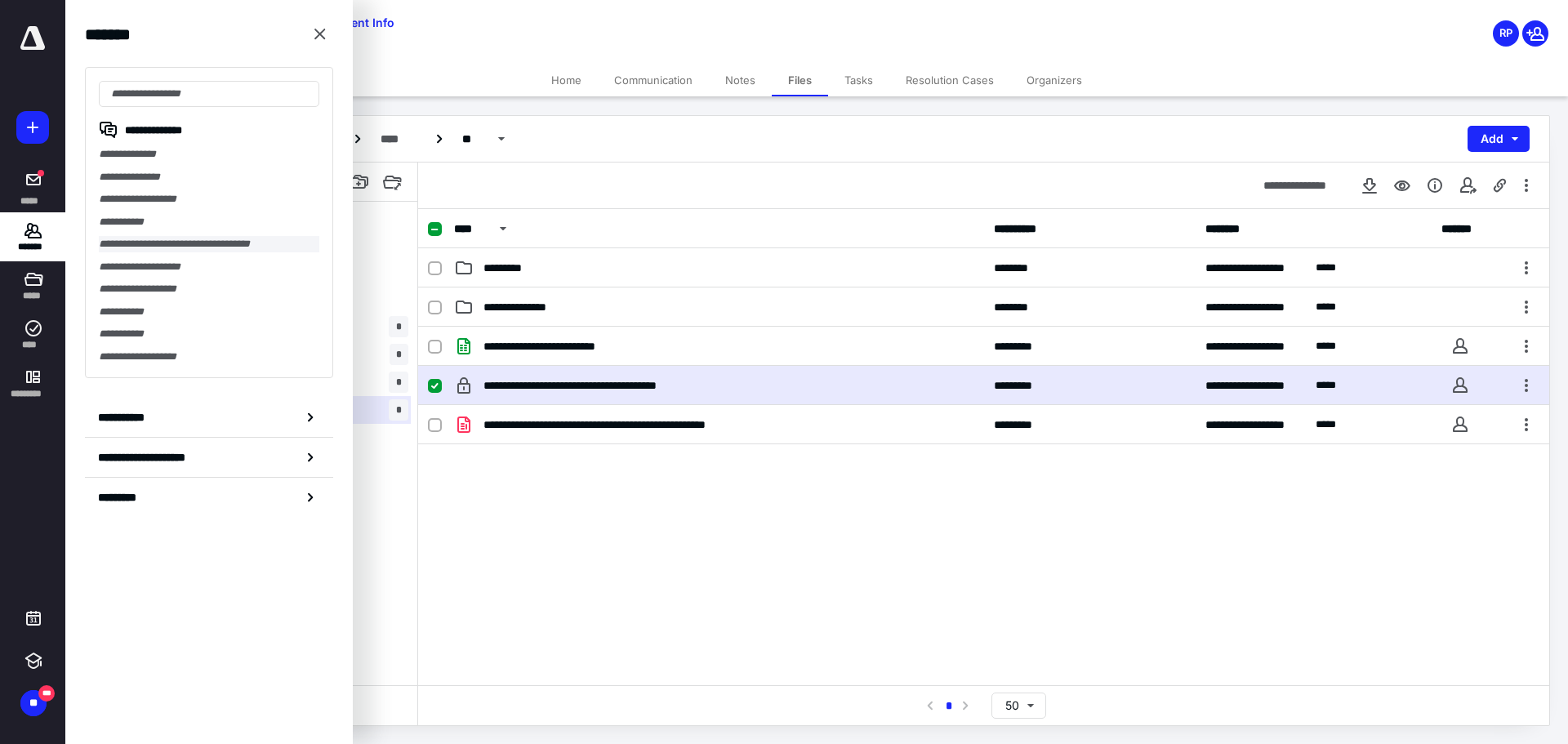 click on "**********" at bounding box center [209, 244] 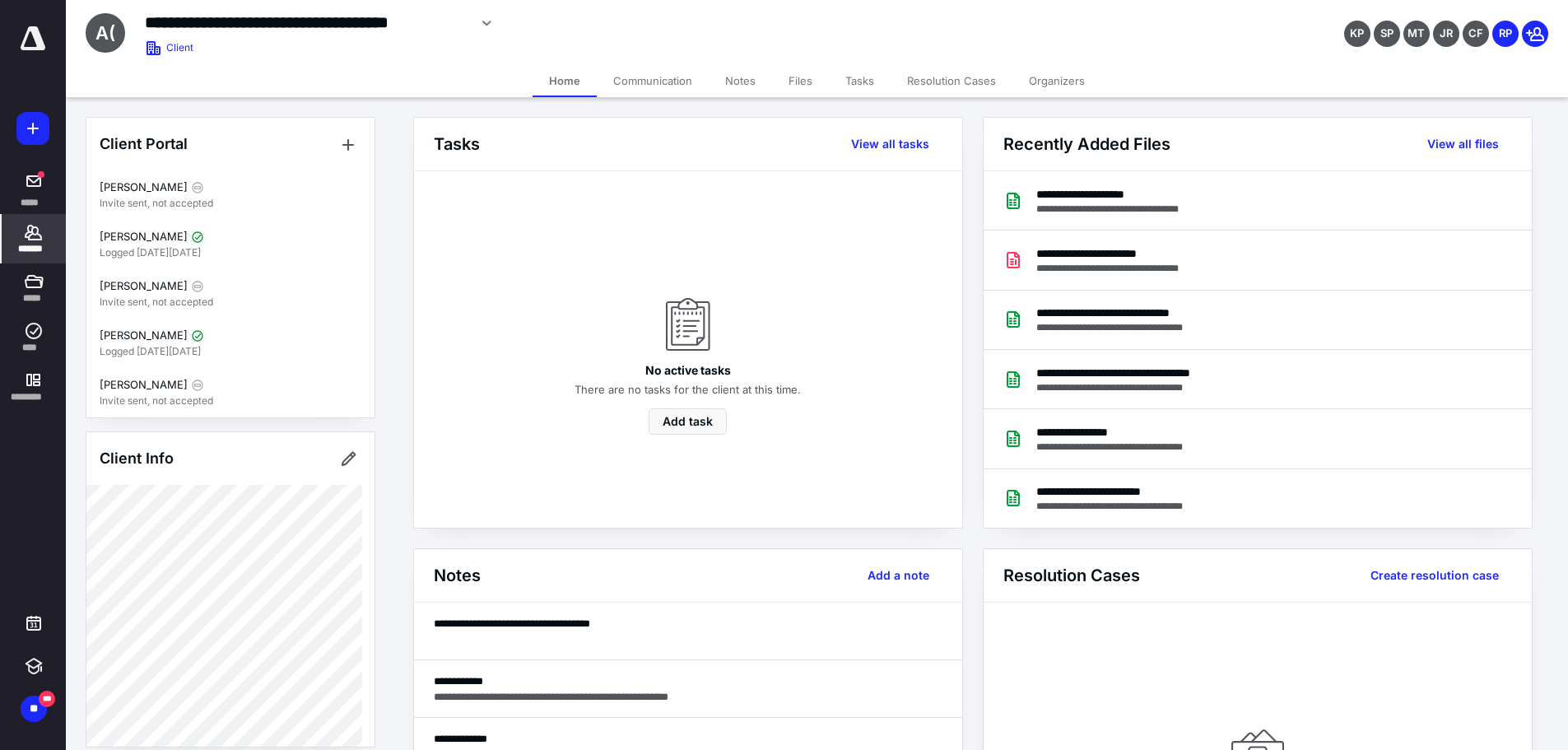 click on "Files" at bounding box center (800, 81) 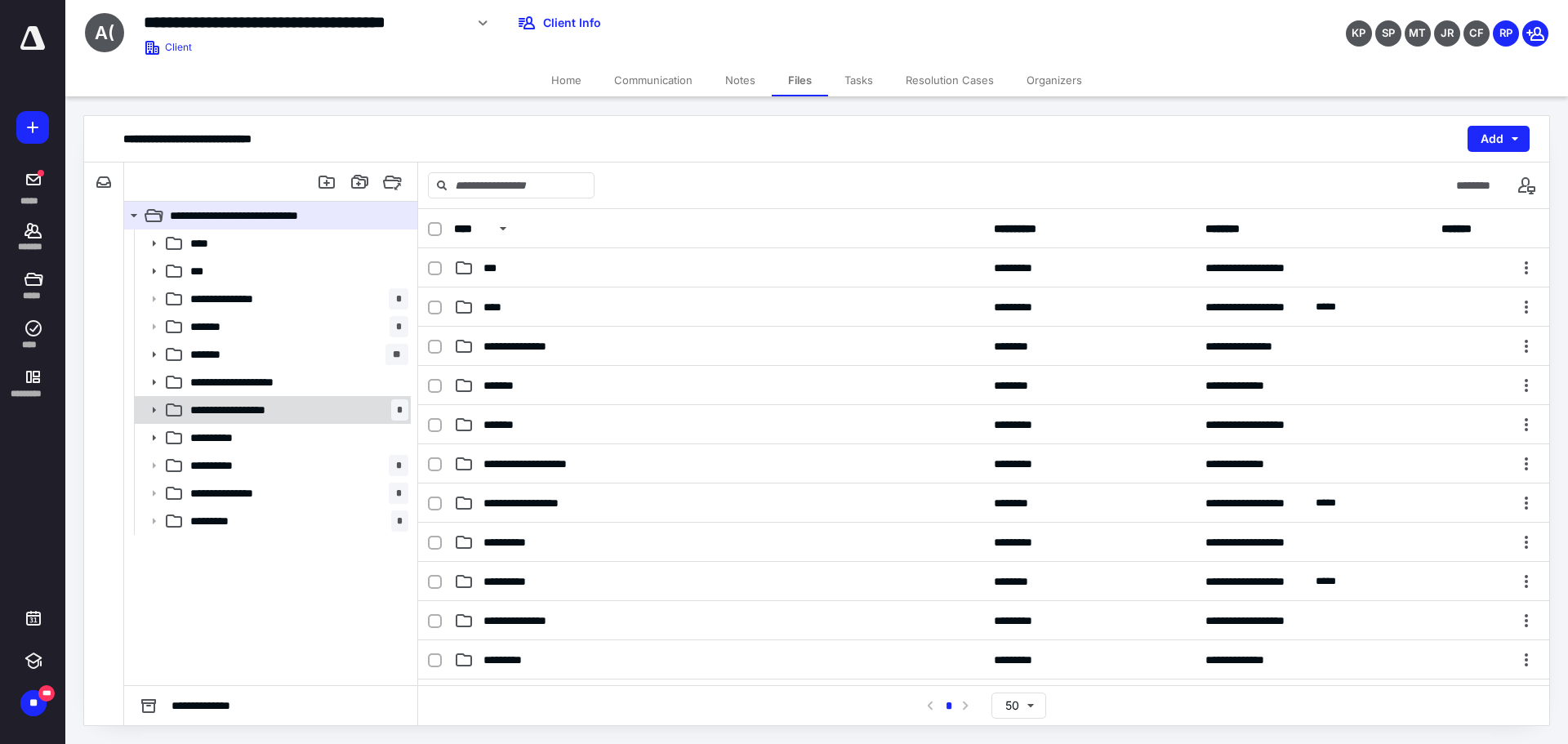 click on "**********" at bounding box center [296, 410] 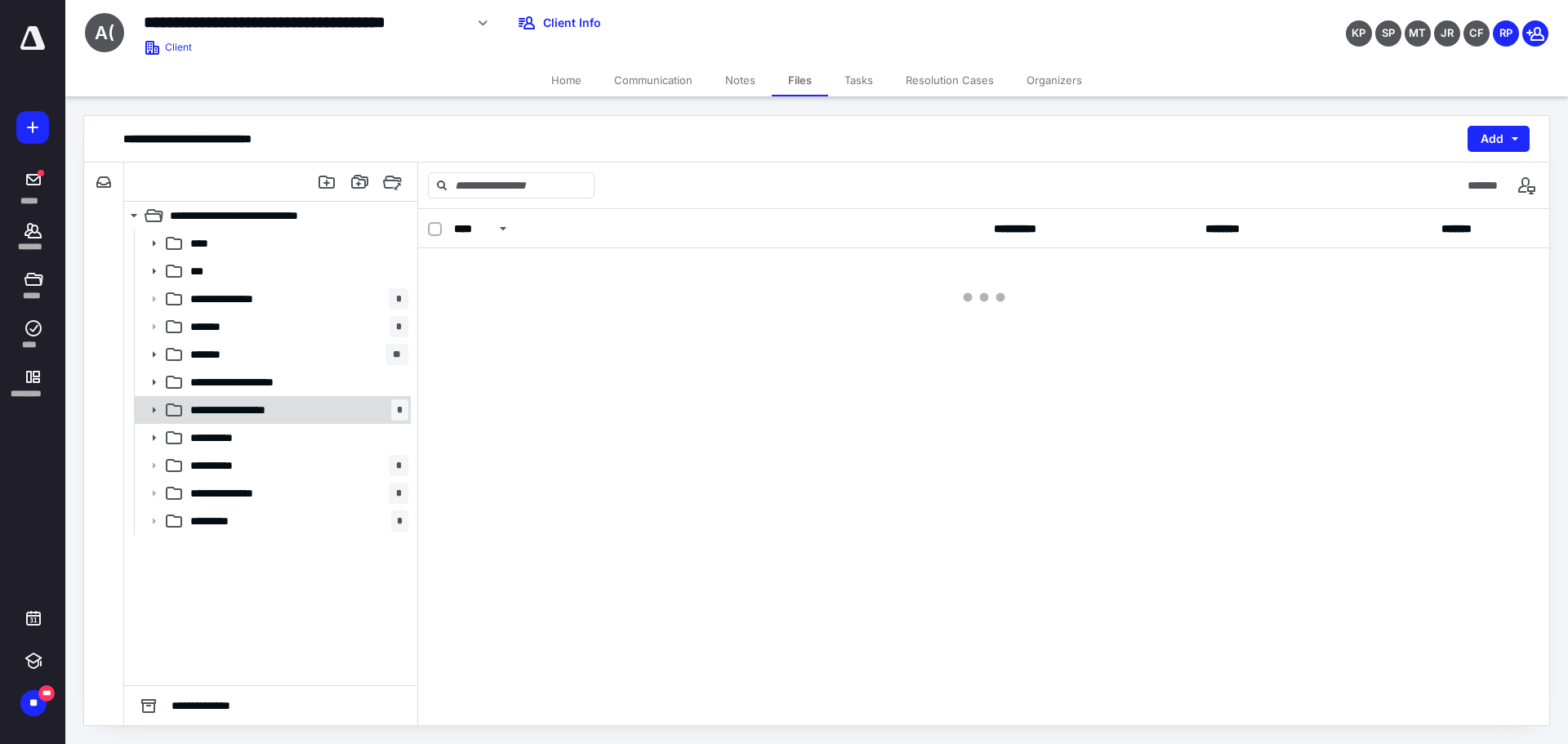 click on "**********" at bounding box center [296, 410] 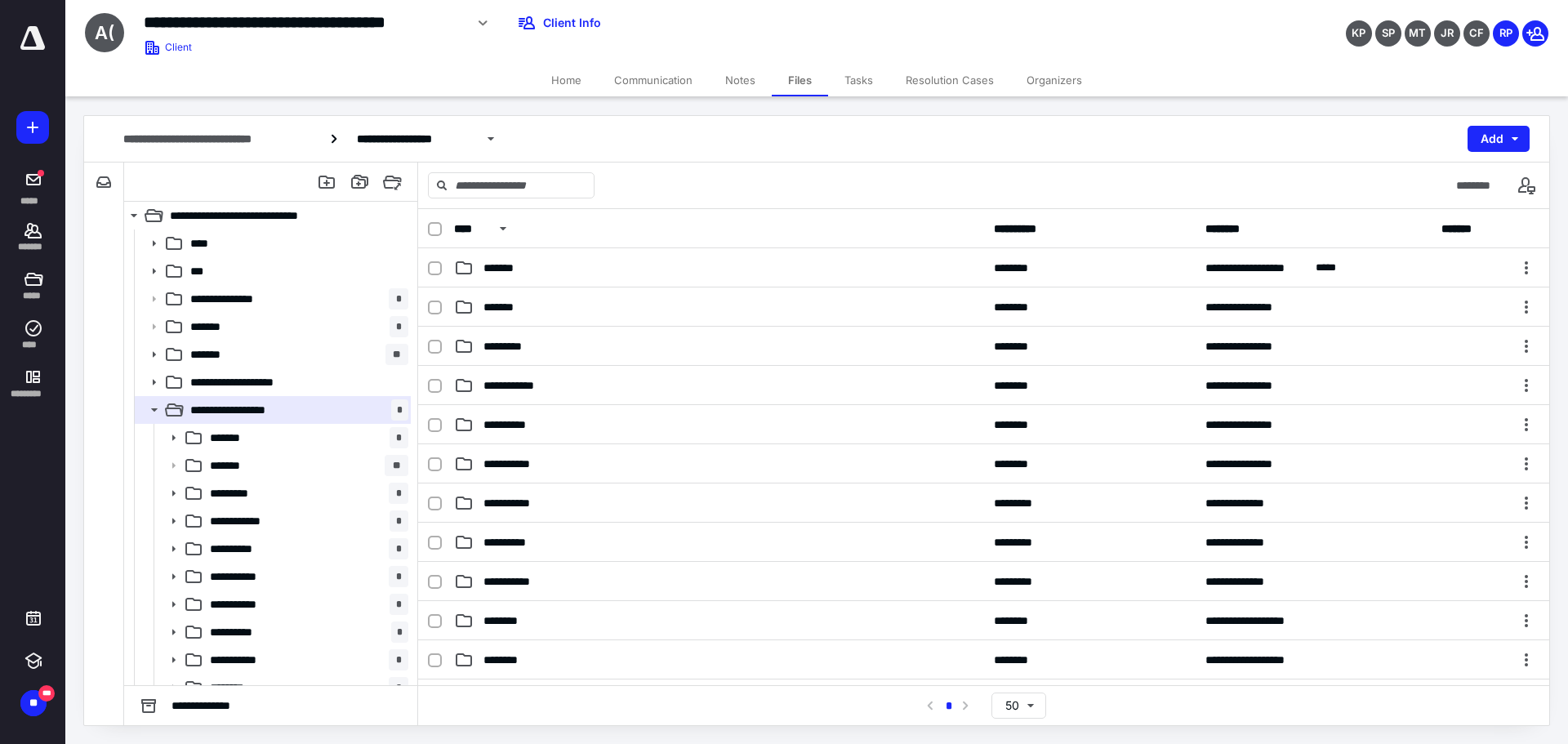 scroll, scrollTop: 318, scrollLeft: 0, axis: vertical 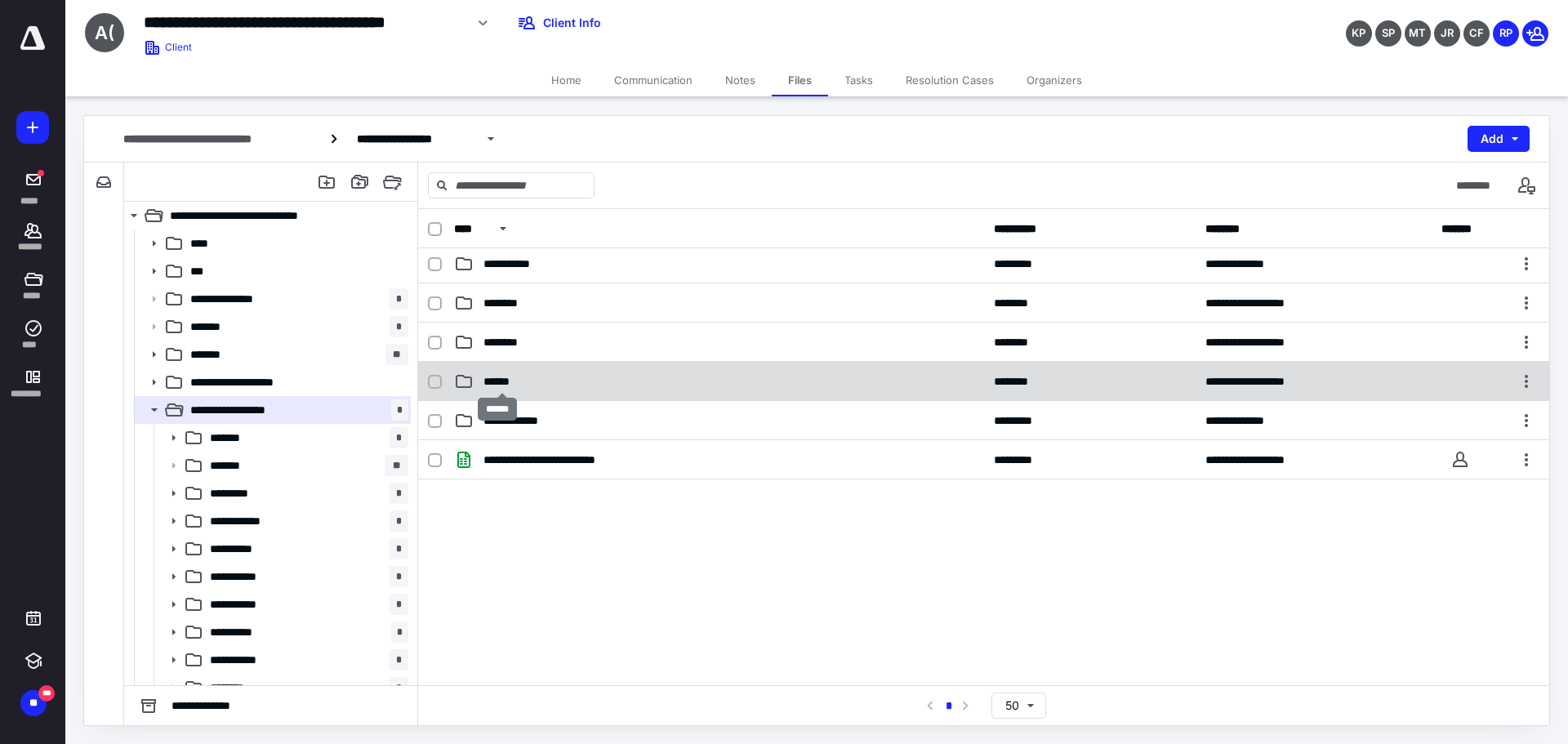 click on "******" at bounding box center (502, 381) 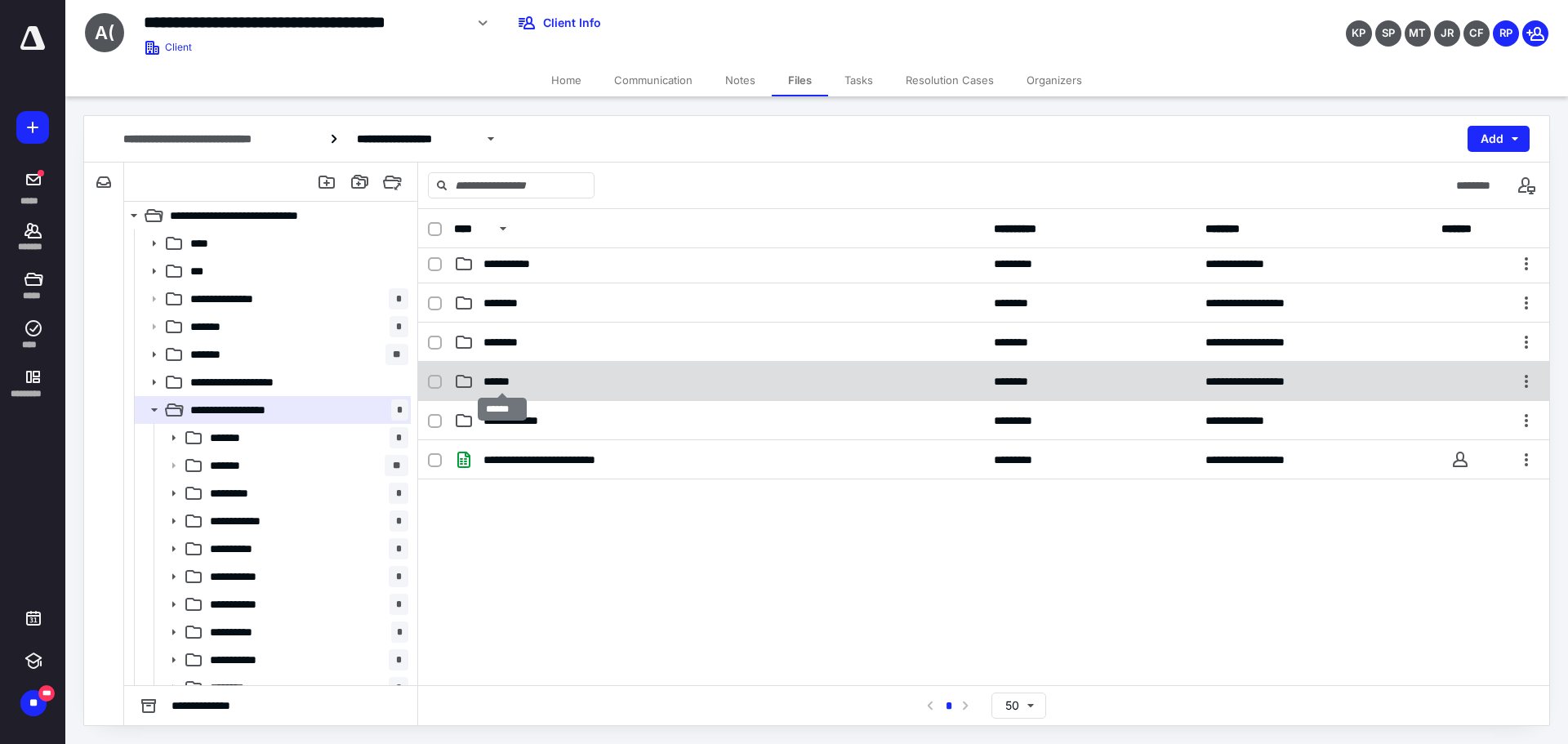 click on "******" at bounding box center [502, 381] 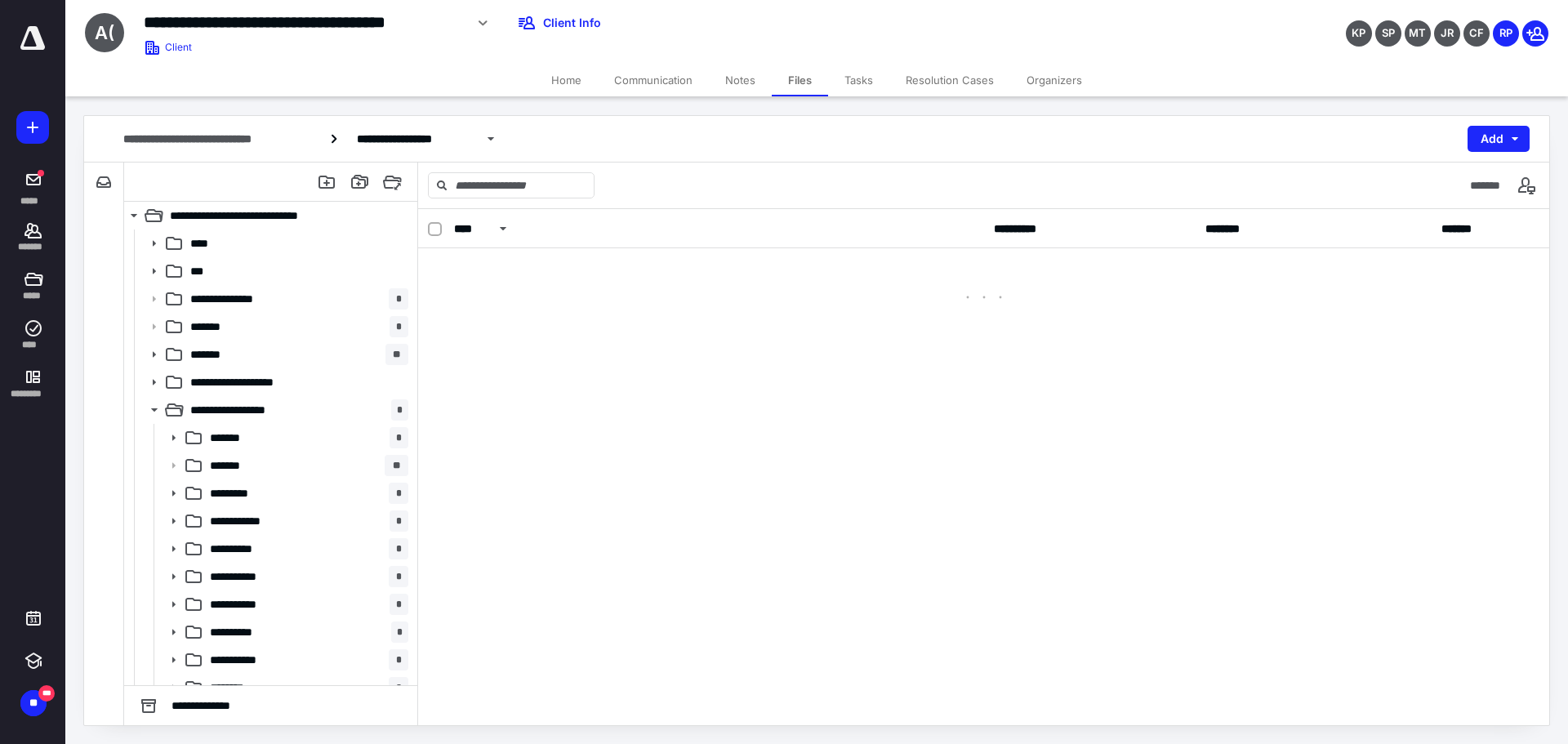 scroll, scrollTop: 0, scrollLeft: 0, axis: both 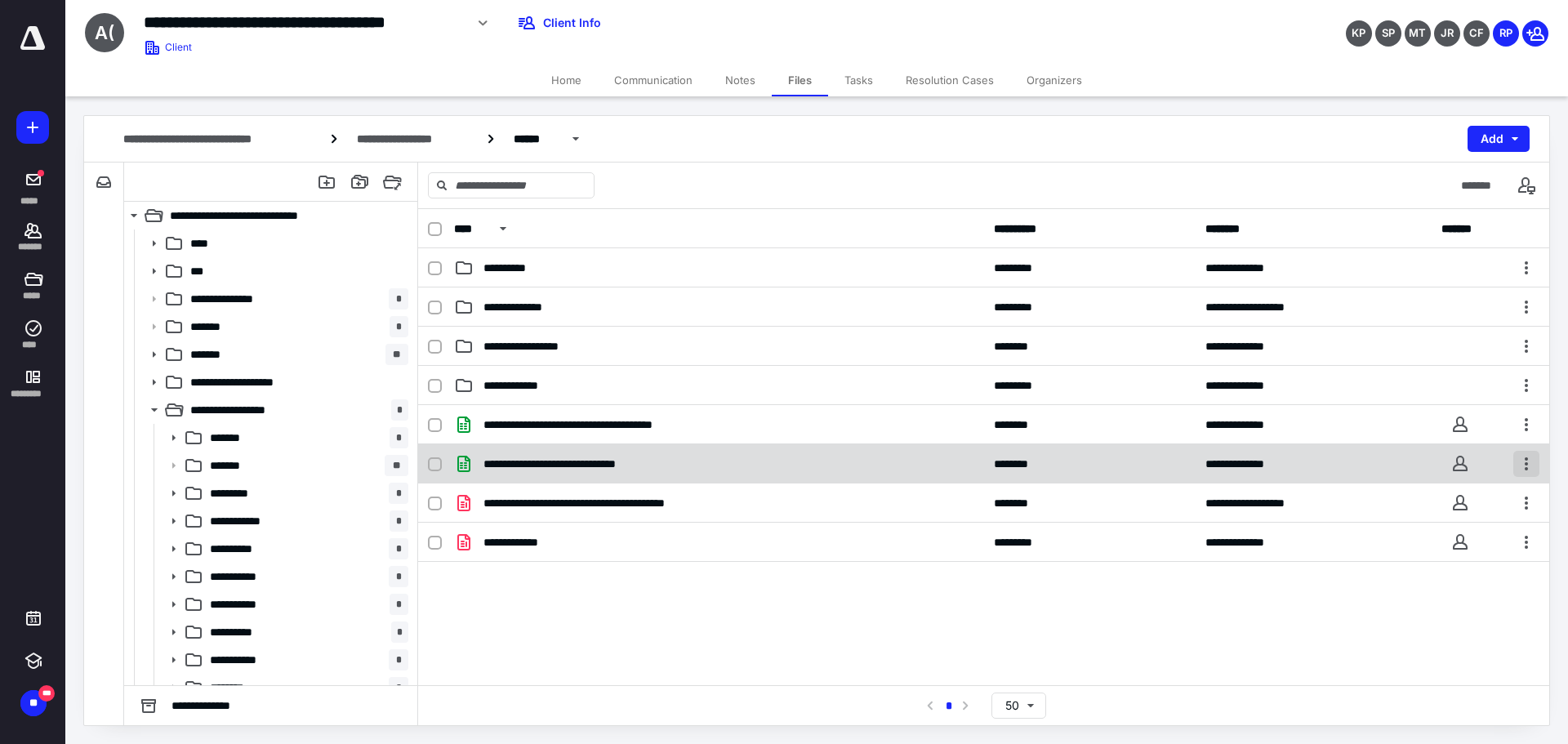 click at bounding box center (1526, 464) 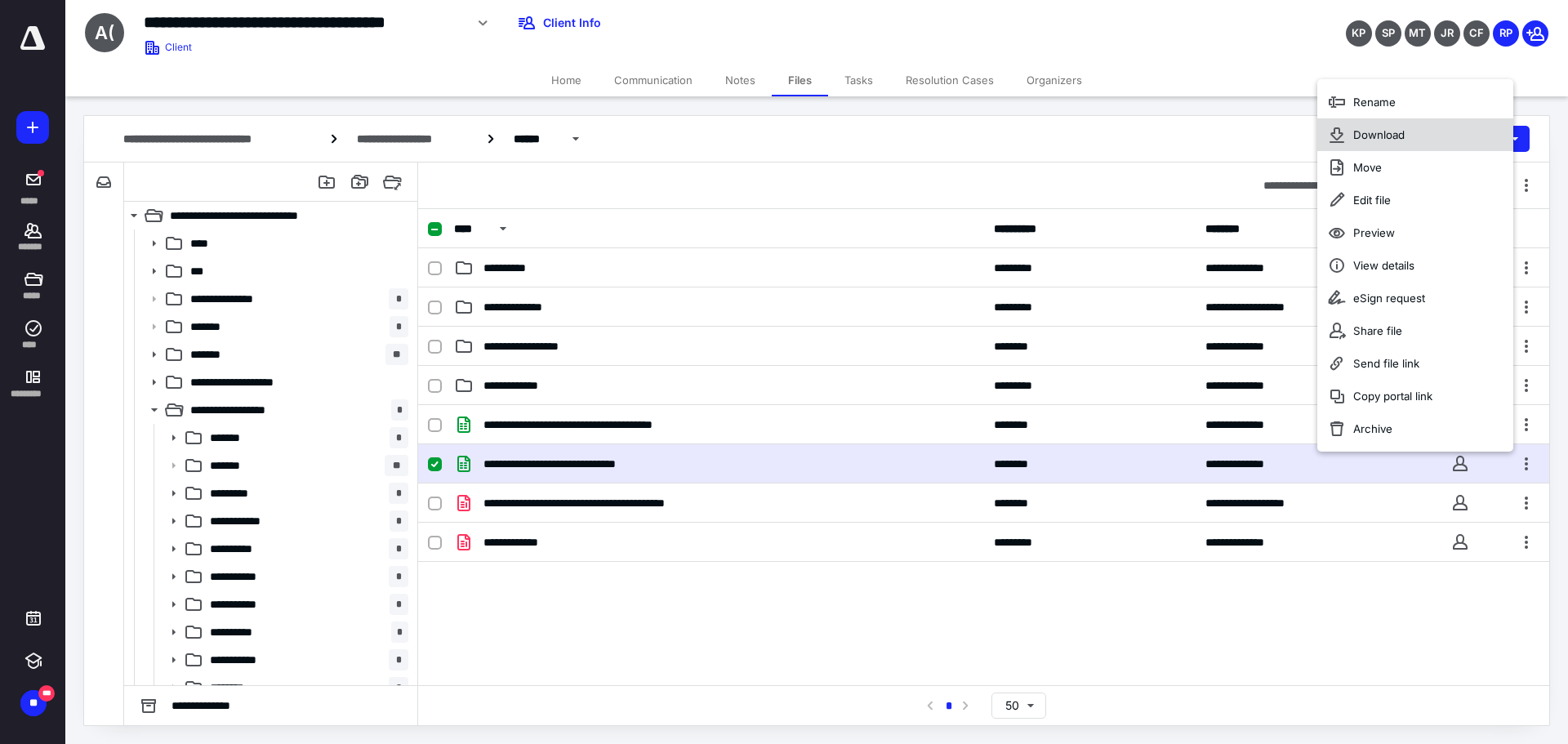 click on "Download" at bounding box center (1415, 135) 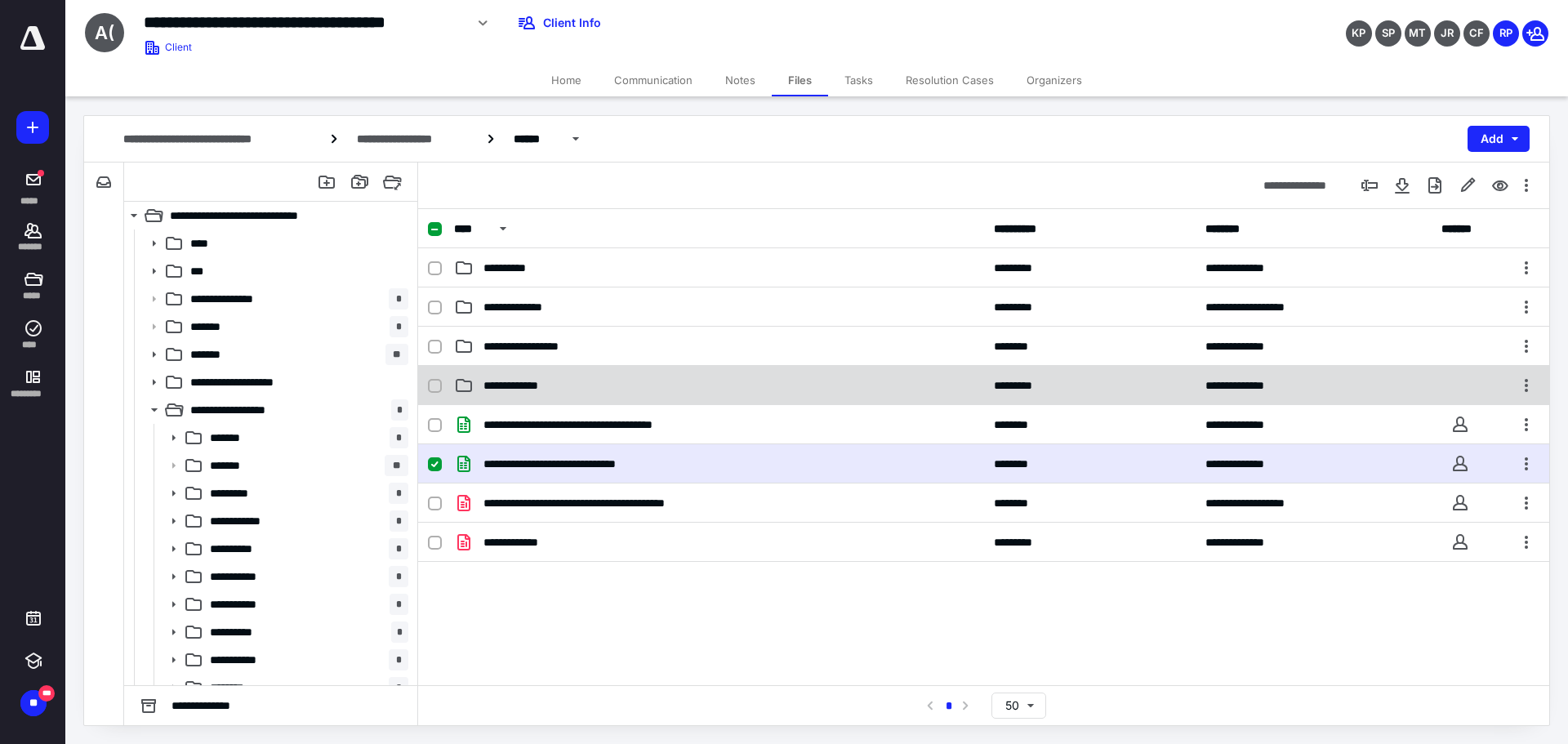 click on "**********" at bounding box center (719, 385) 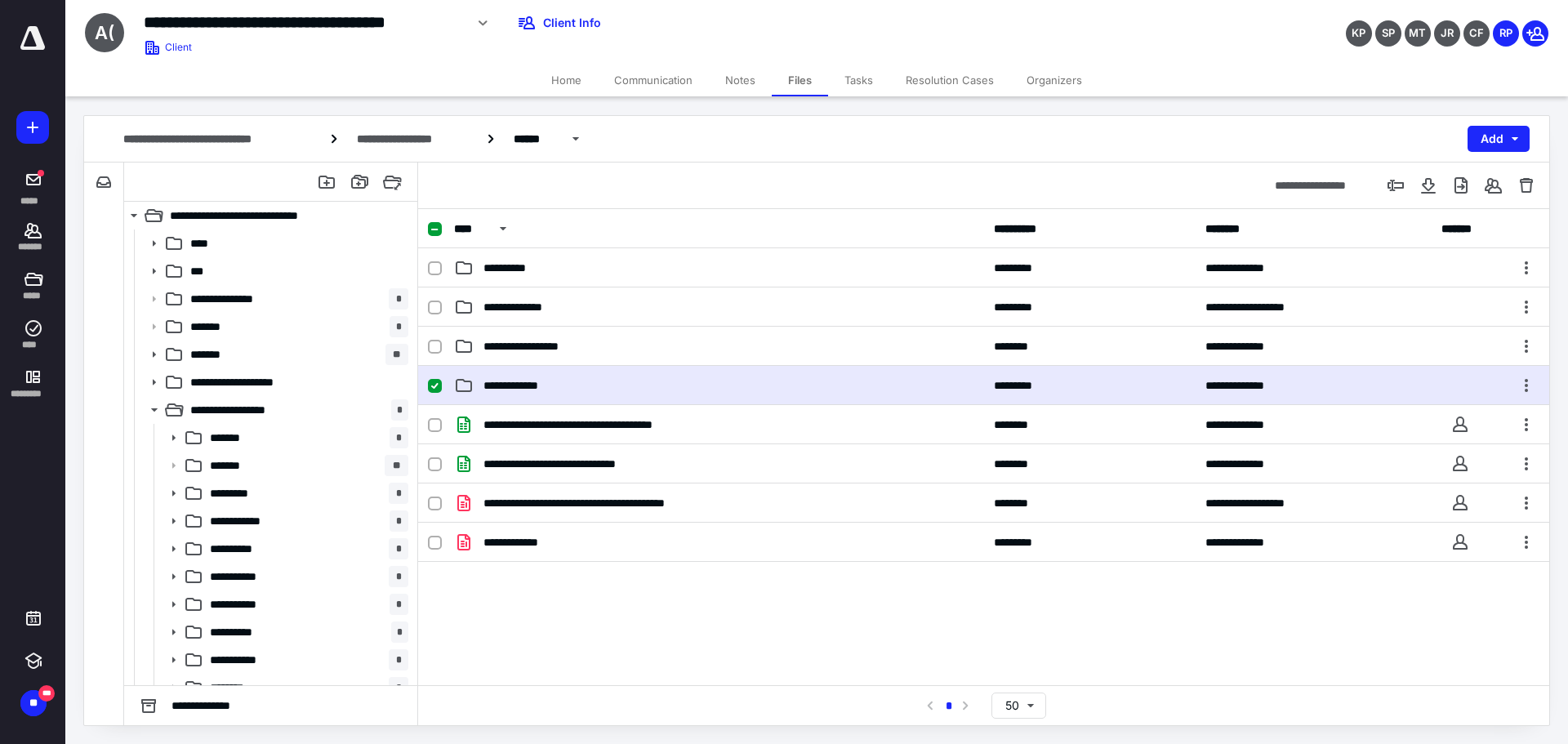 click on "**********" at bounding box center (719, 385) 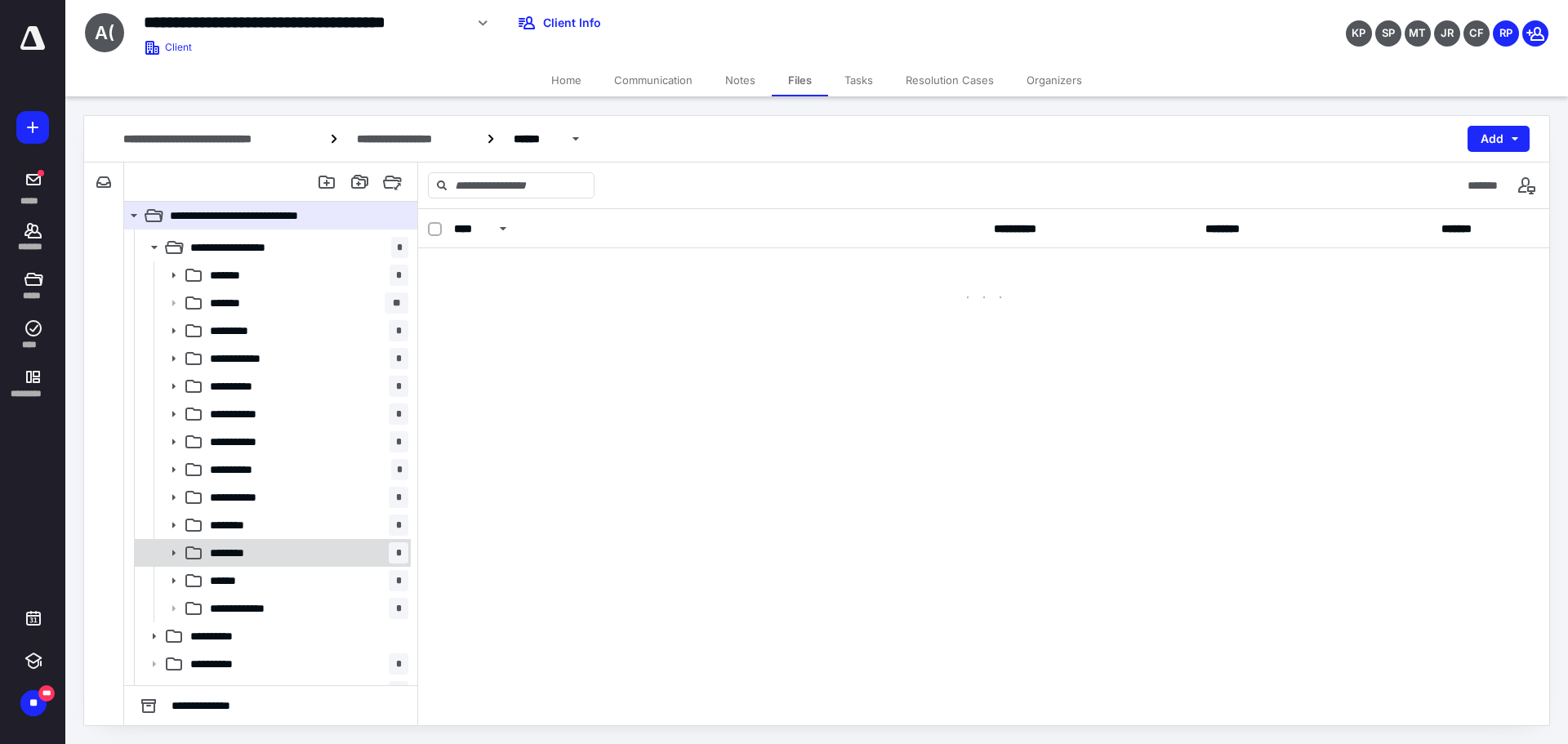 scroll, scrollTop: 163, scrollLeft: 0, axis: vertical 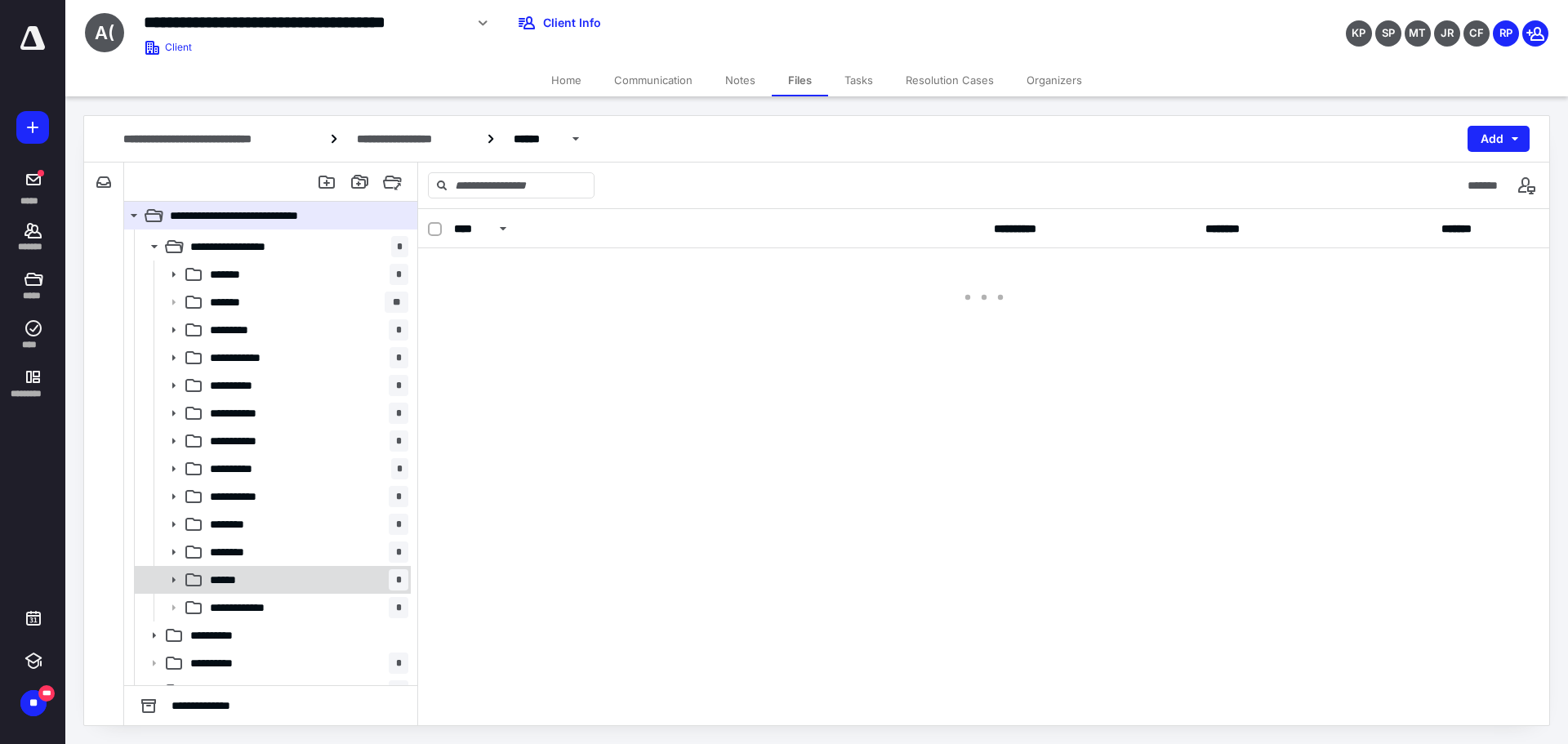 click on "****** *" at bounding box center (305, 580) 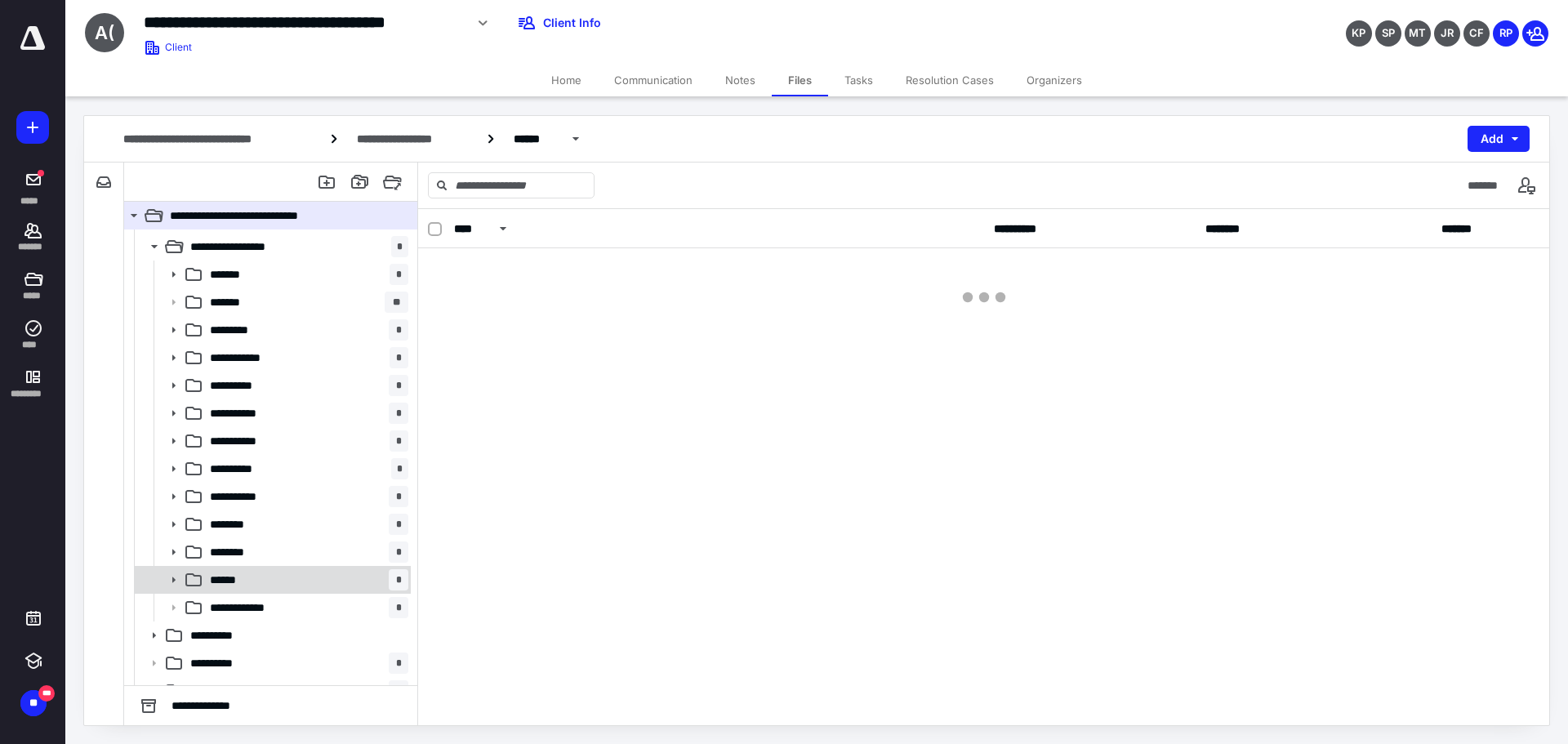 click on "****** *" at bounding box center [305, 580] 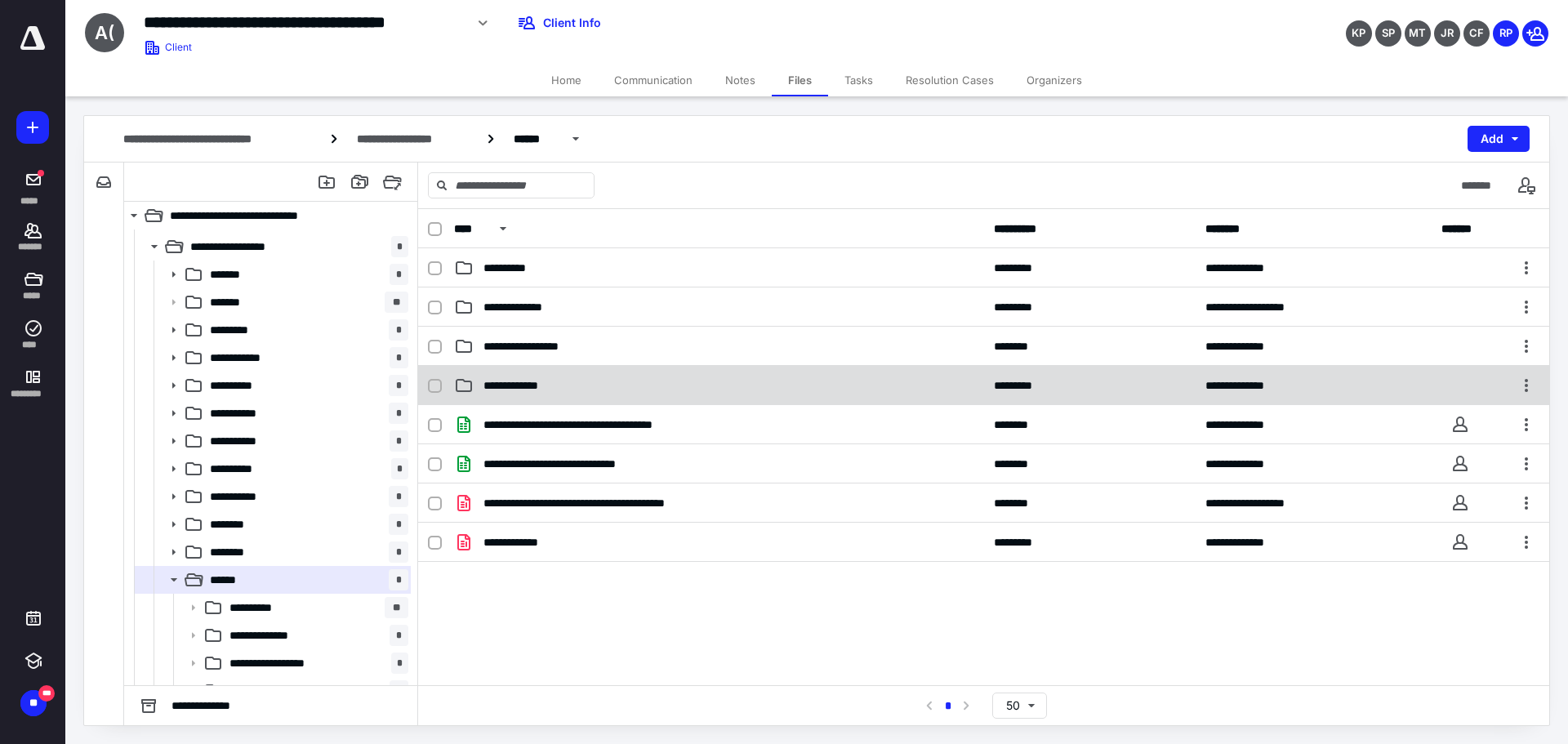 click on "**********" at bounding box center [510, 385] 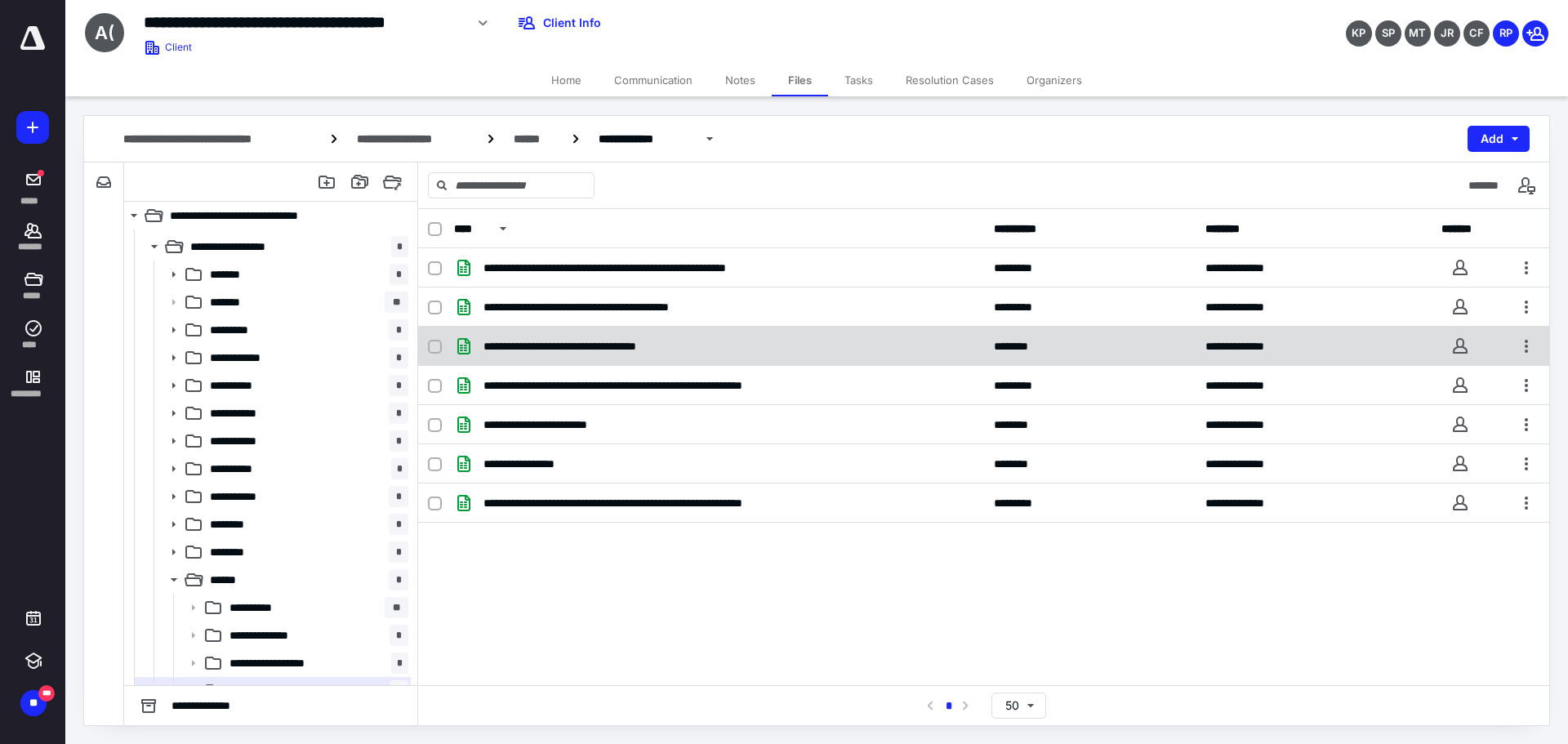 click at bounding box center [1460, 346] 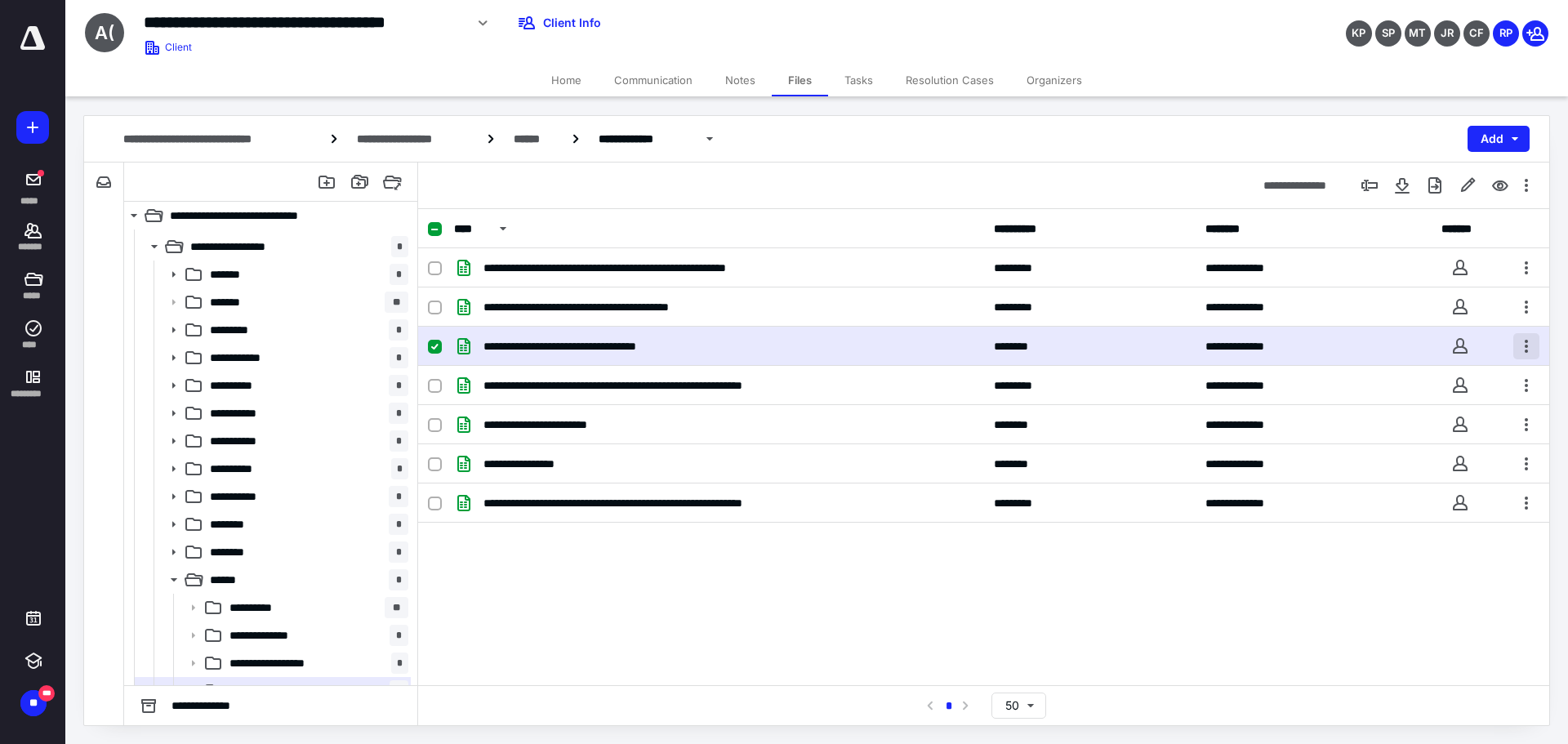 click at bounding box center [1526, 346] 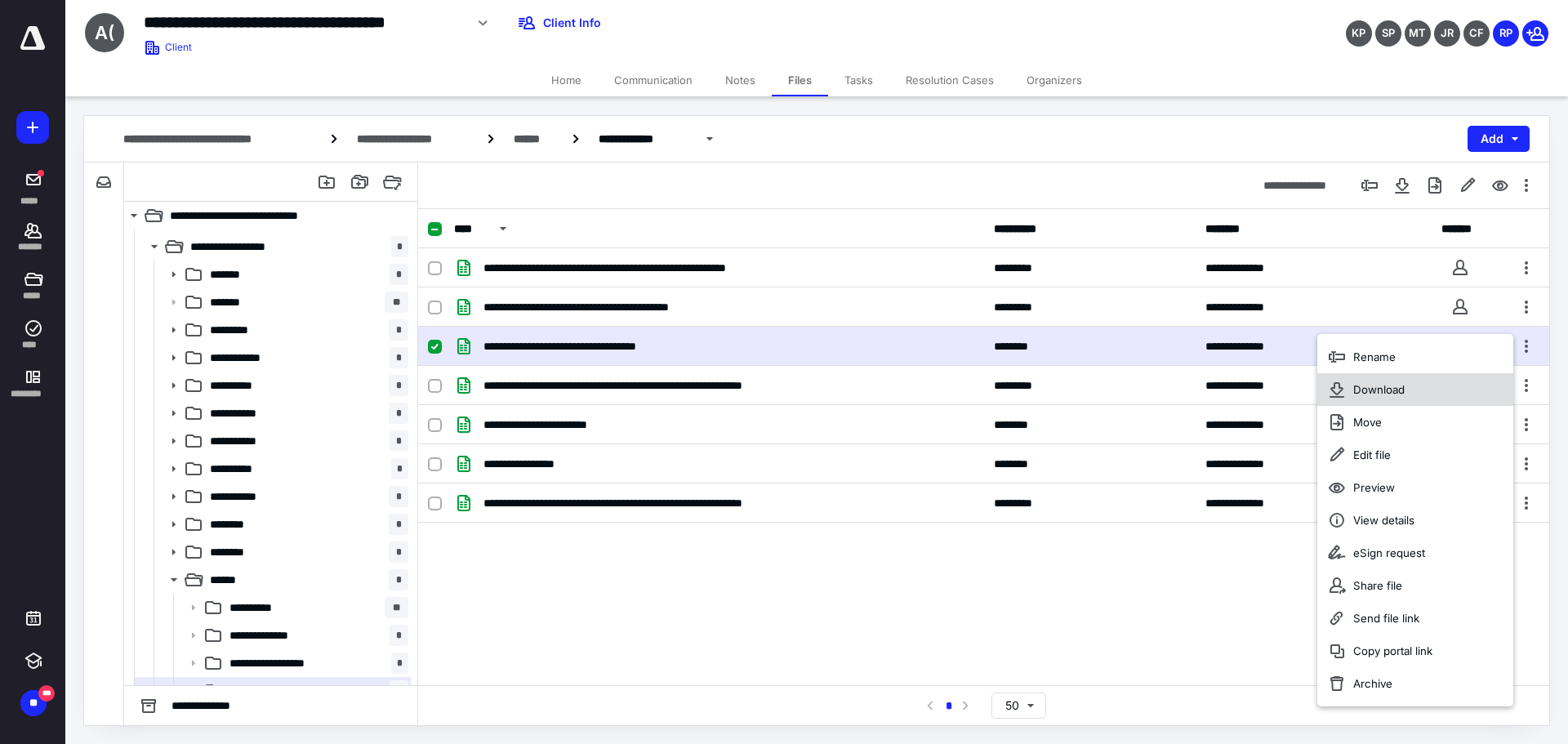 click on "Download" at bounding box center (1379, 390) 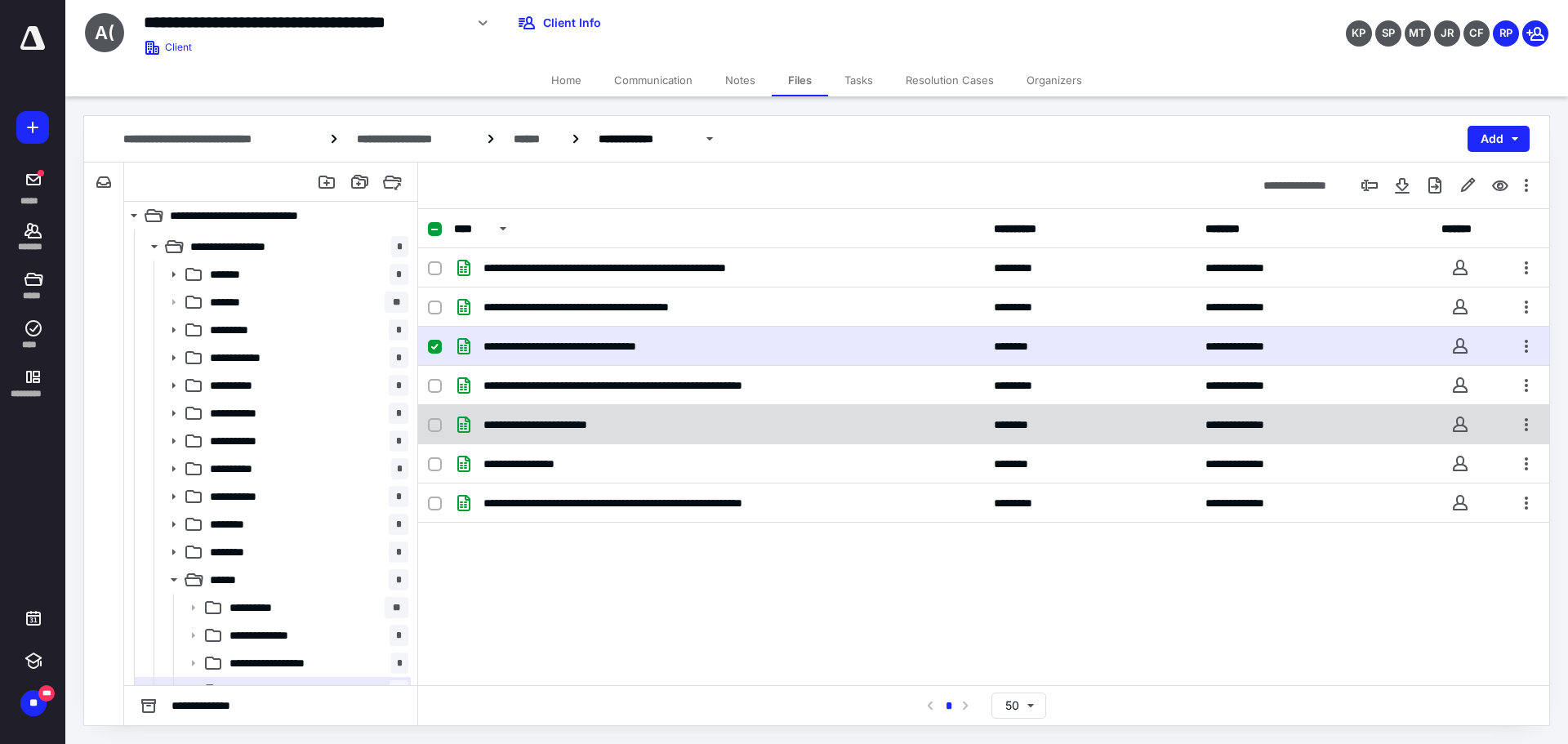 click at bounding box center (1460, 425) 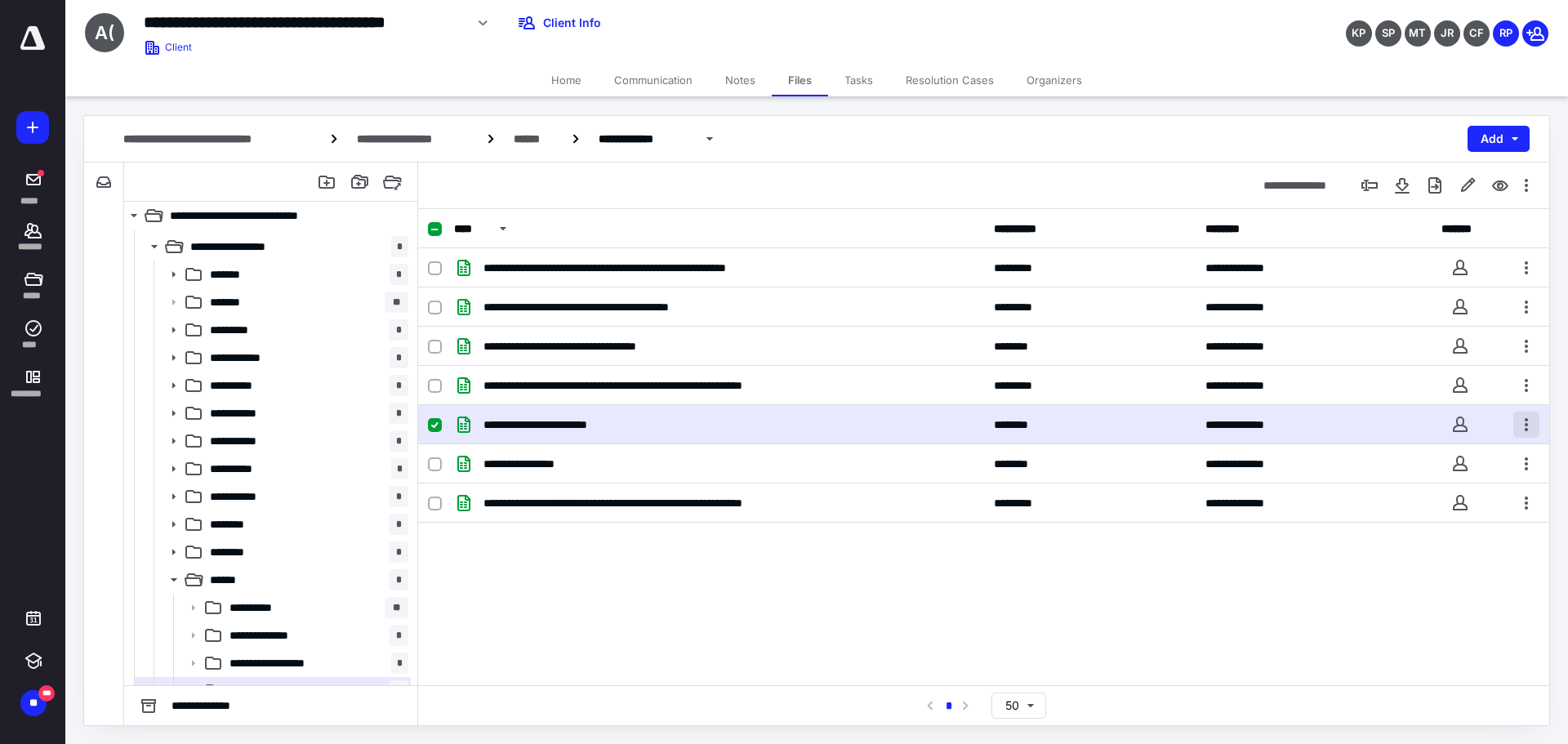 click at bounding box center (1526, 425) 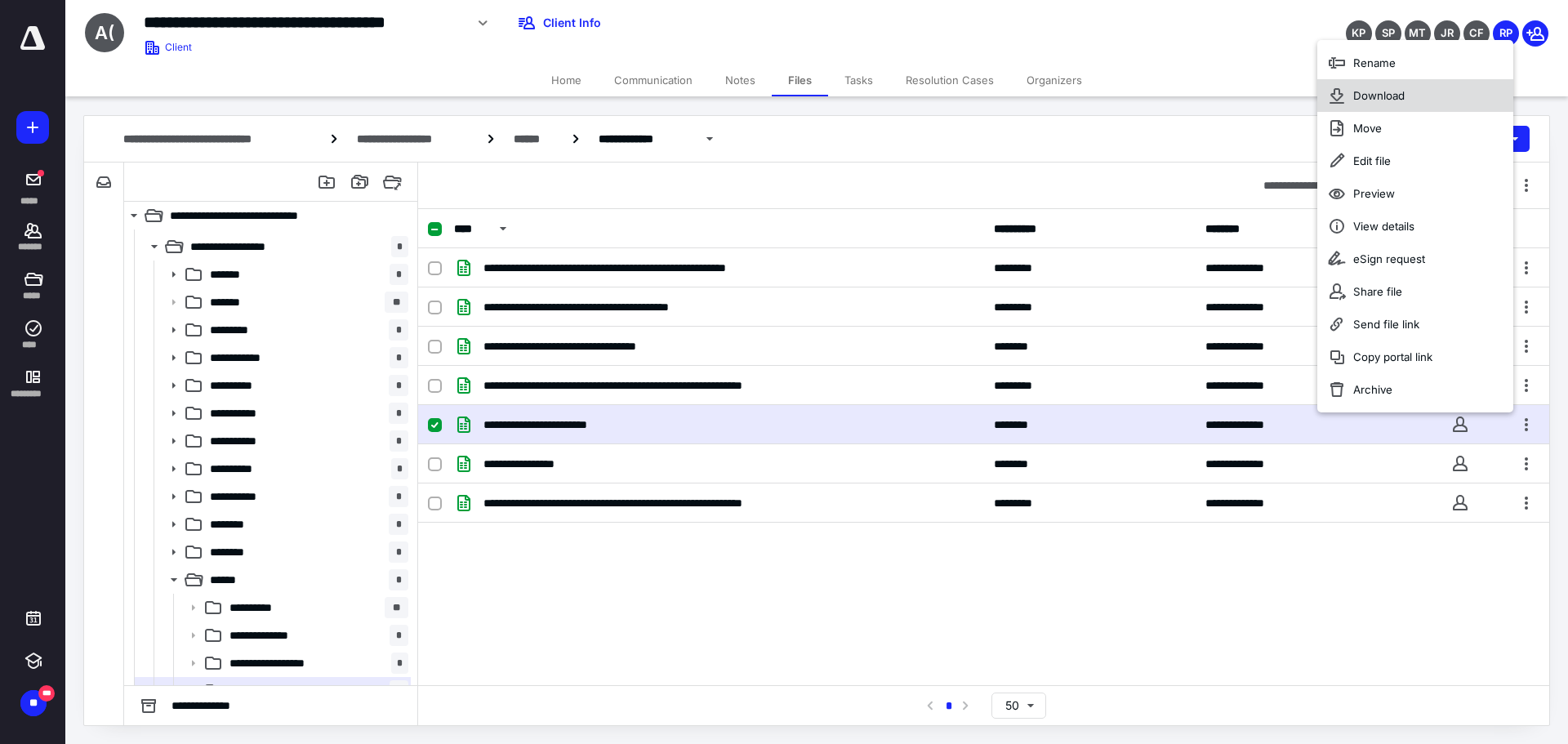 click on "Download" at bounding box center [1379, 96] 